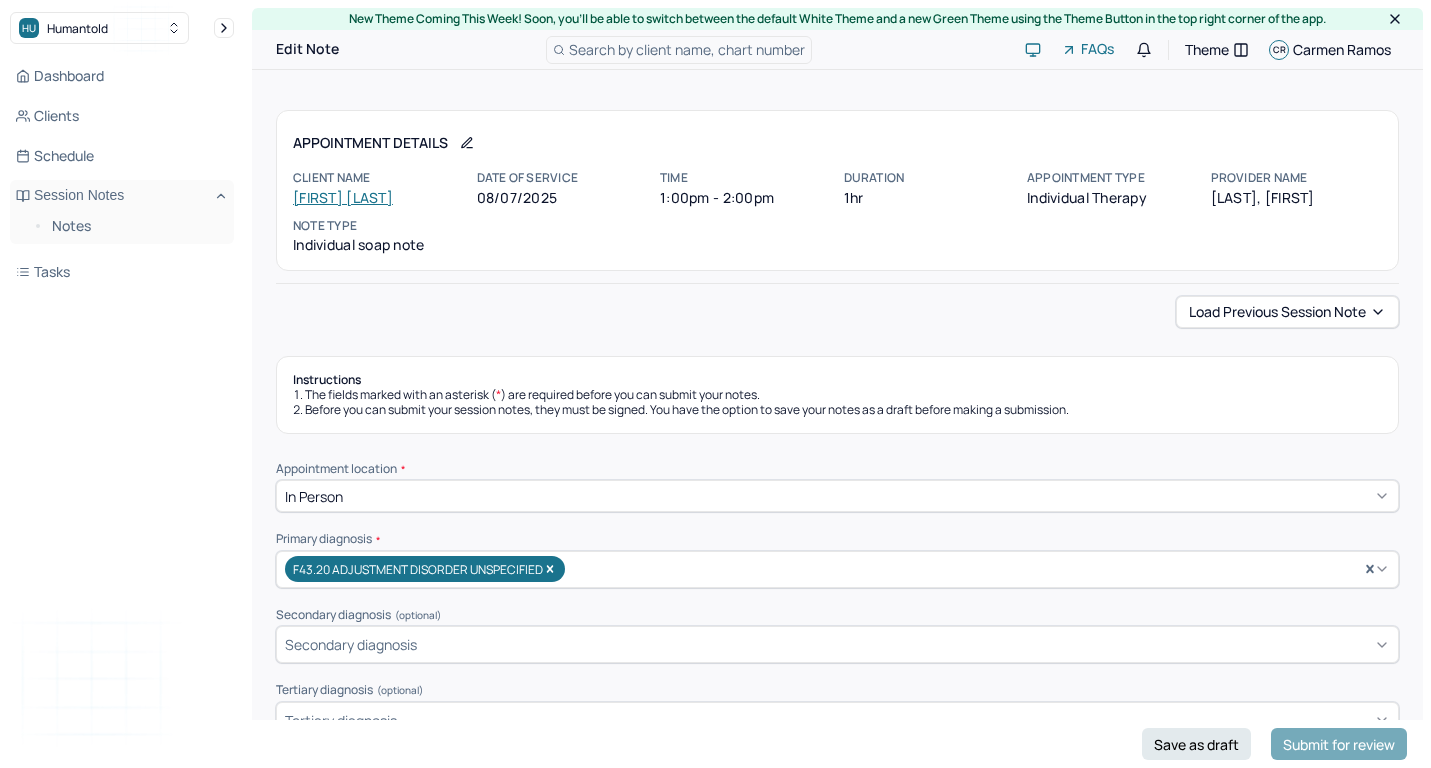 scroll, scrollTop: 0, scrollLeft: 0, axis: both 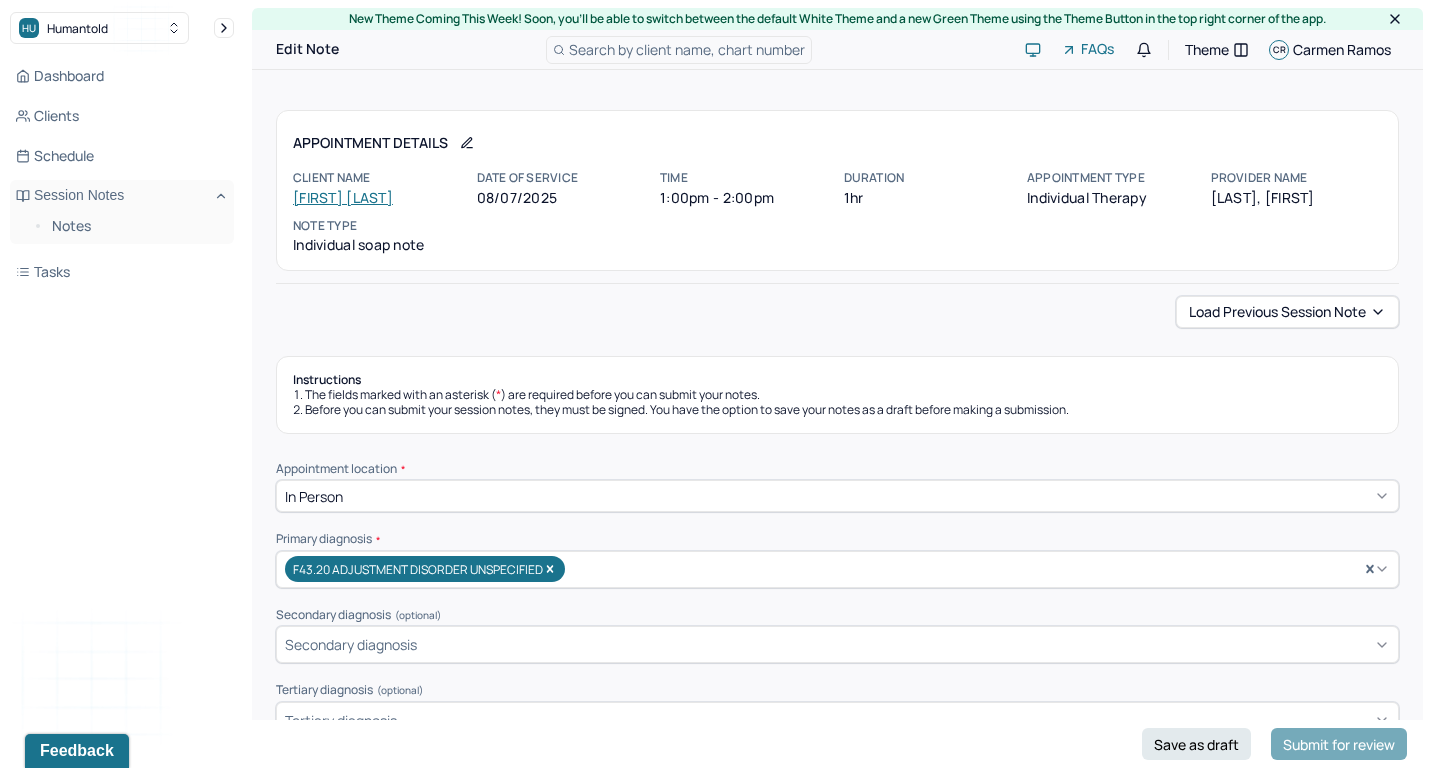 click at bounding box center [143, 28] 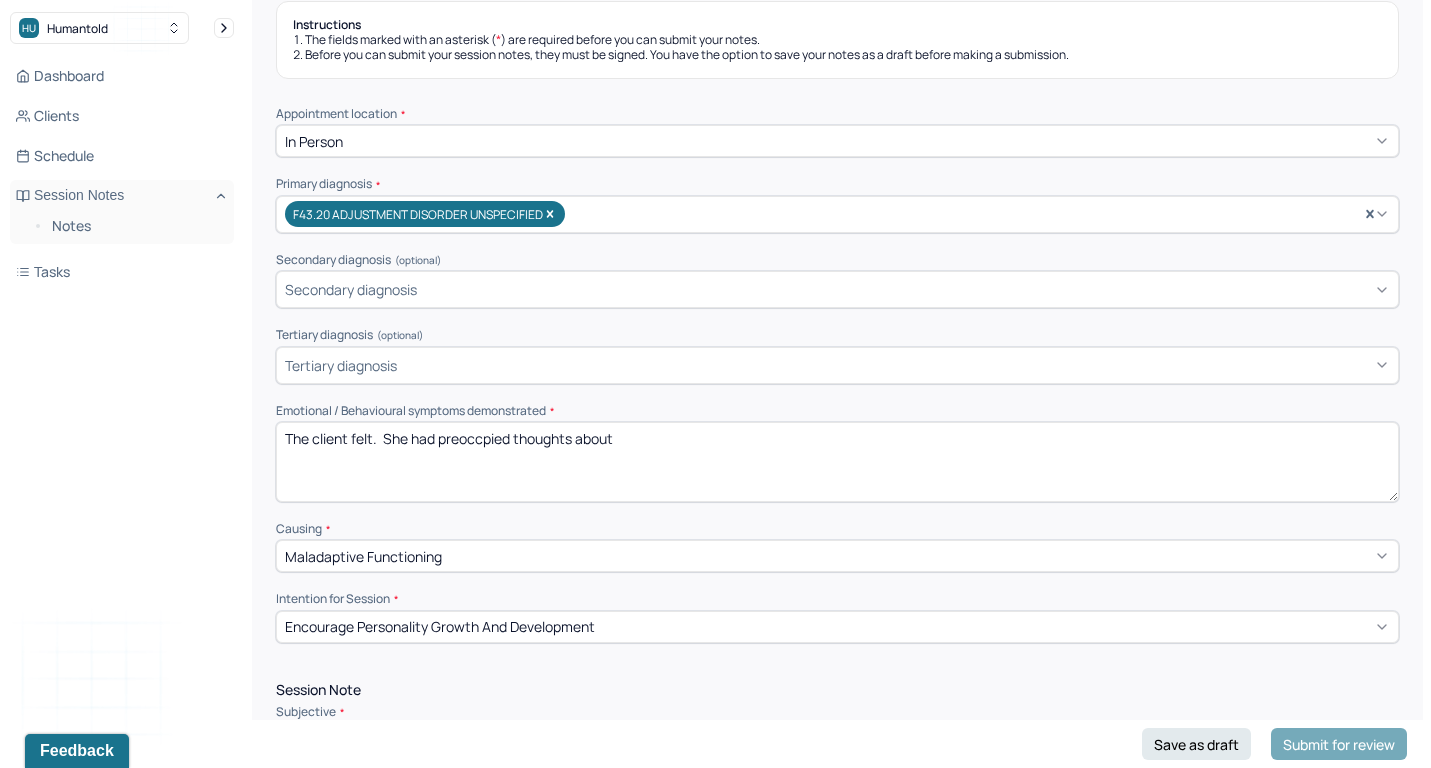 scroll, scrollTop: 381, scrollLeft: 0, axis: vertical 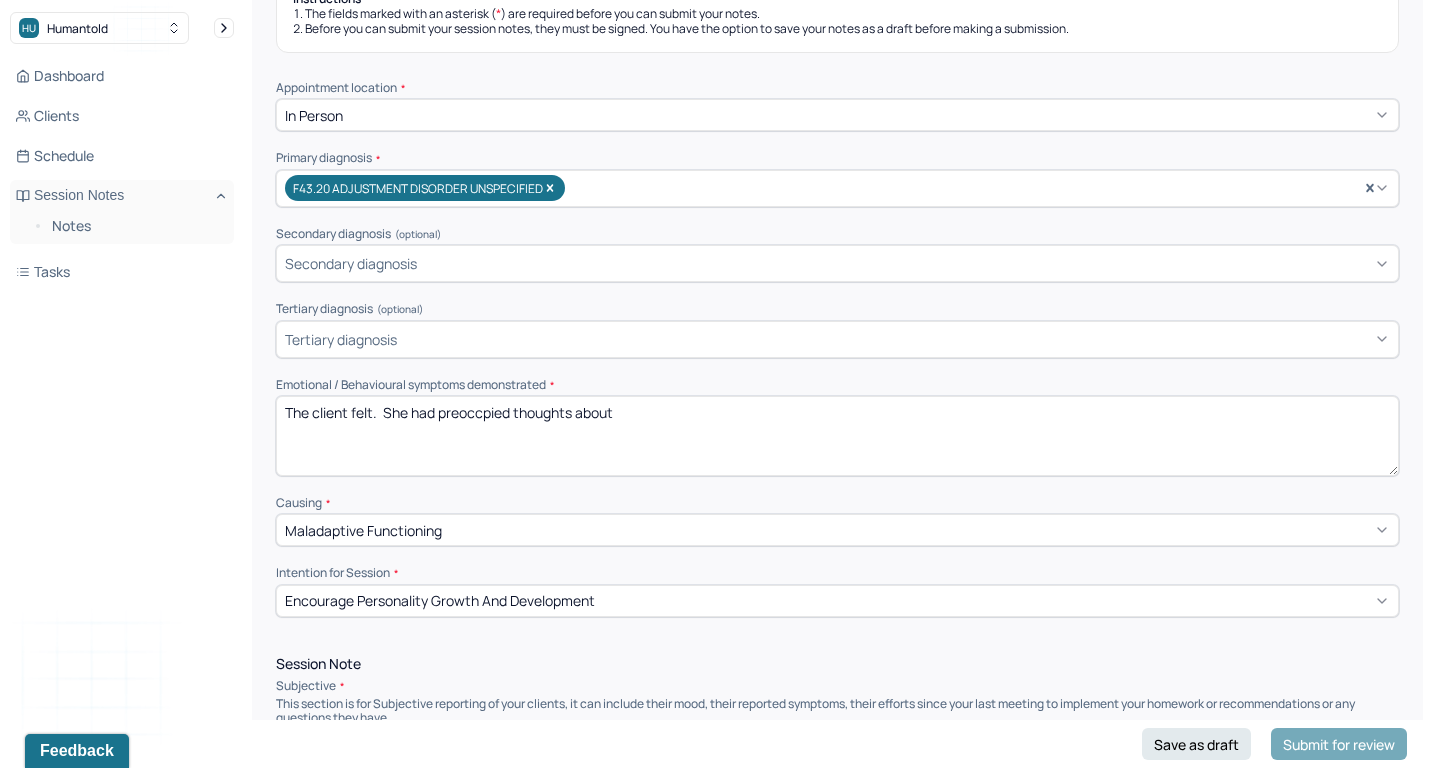 click on "The client felt.  She had preoccpied thoughts about" at bounding box center (837, 436) 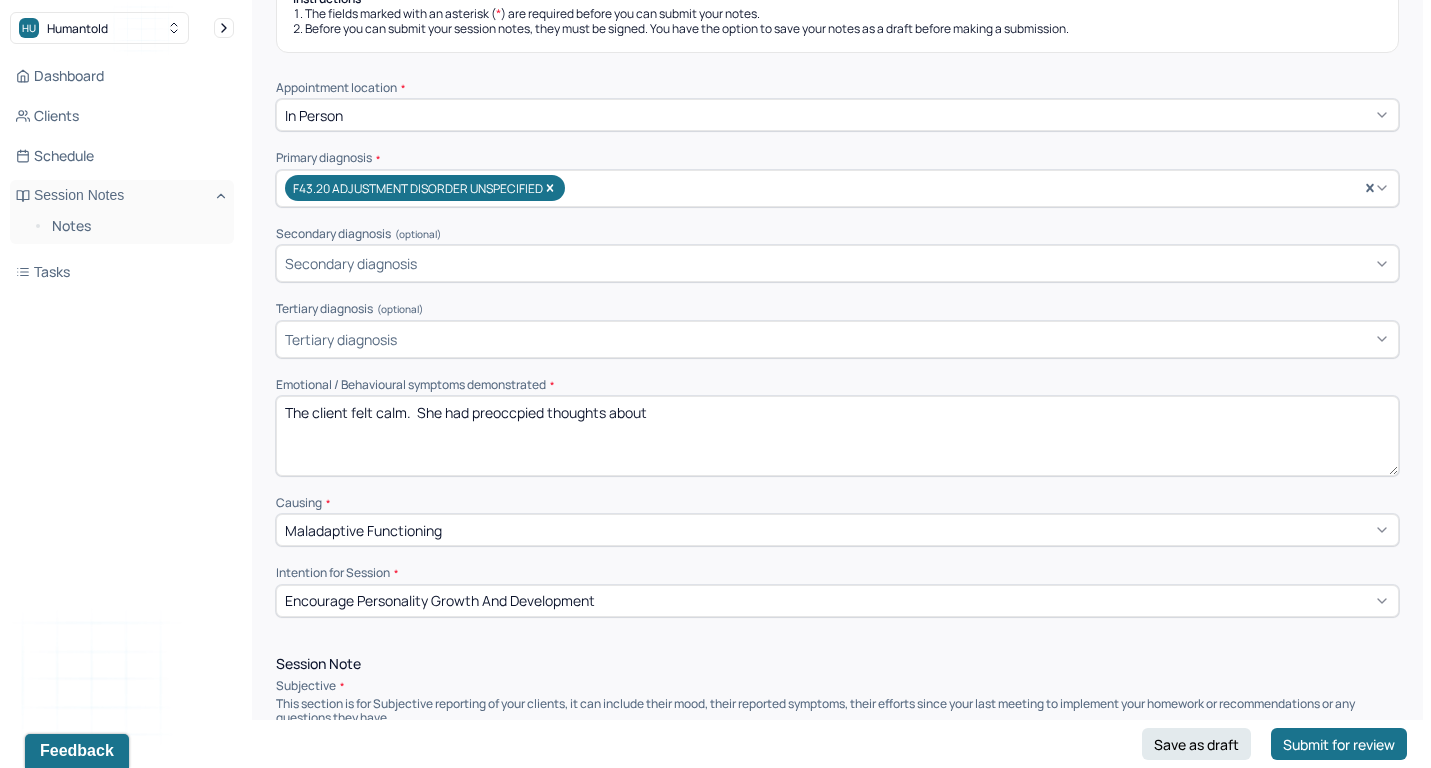 click on "The client felt calm.  She had preoccpied thoughts about" at bounding box center (837, 436) 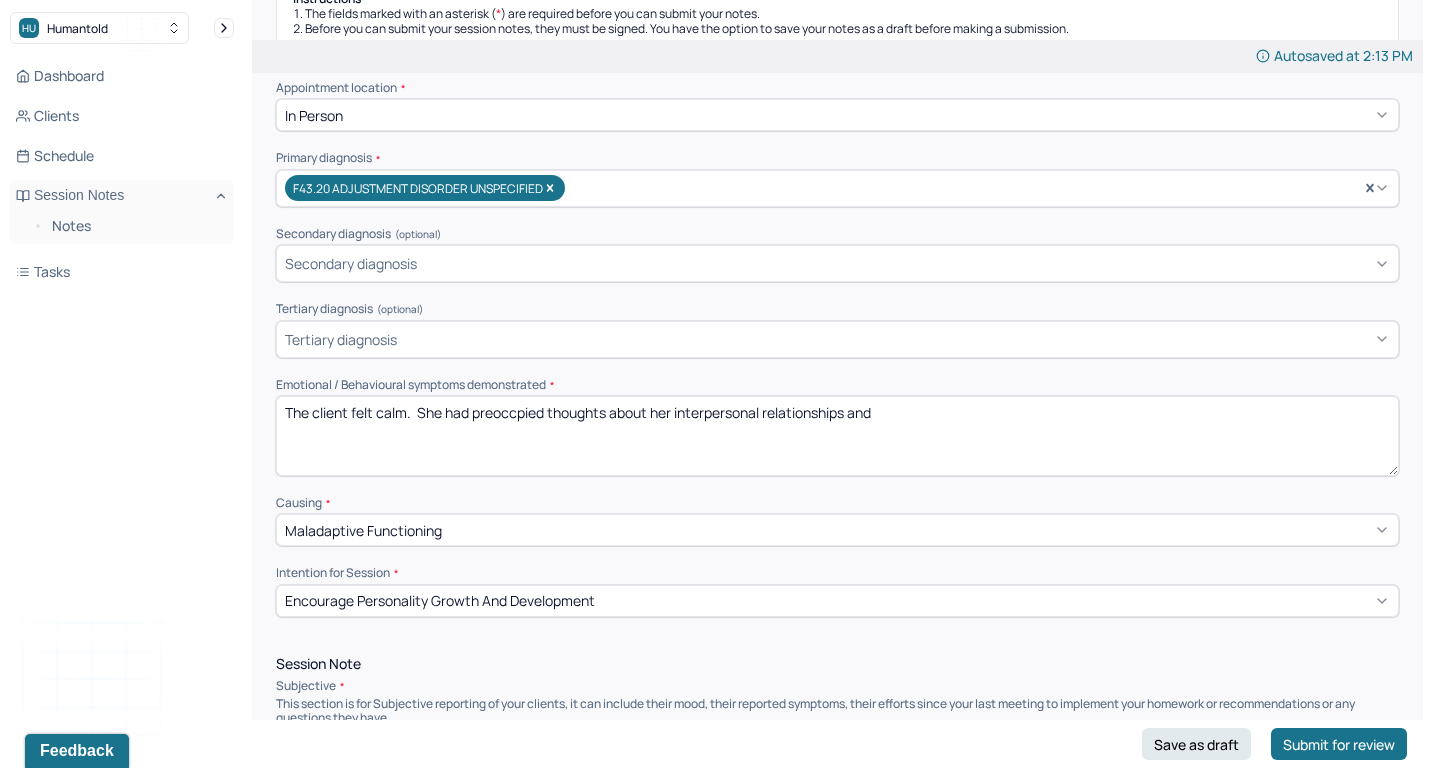 click on "The client felt calm.  She had preoccpied thoughts about her interpersonal relationships and" at bounding box center [837, 436] 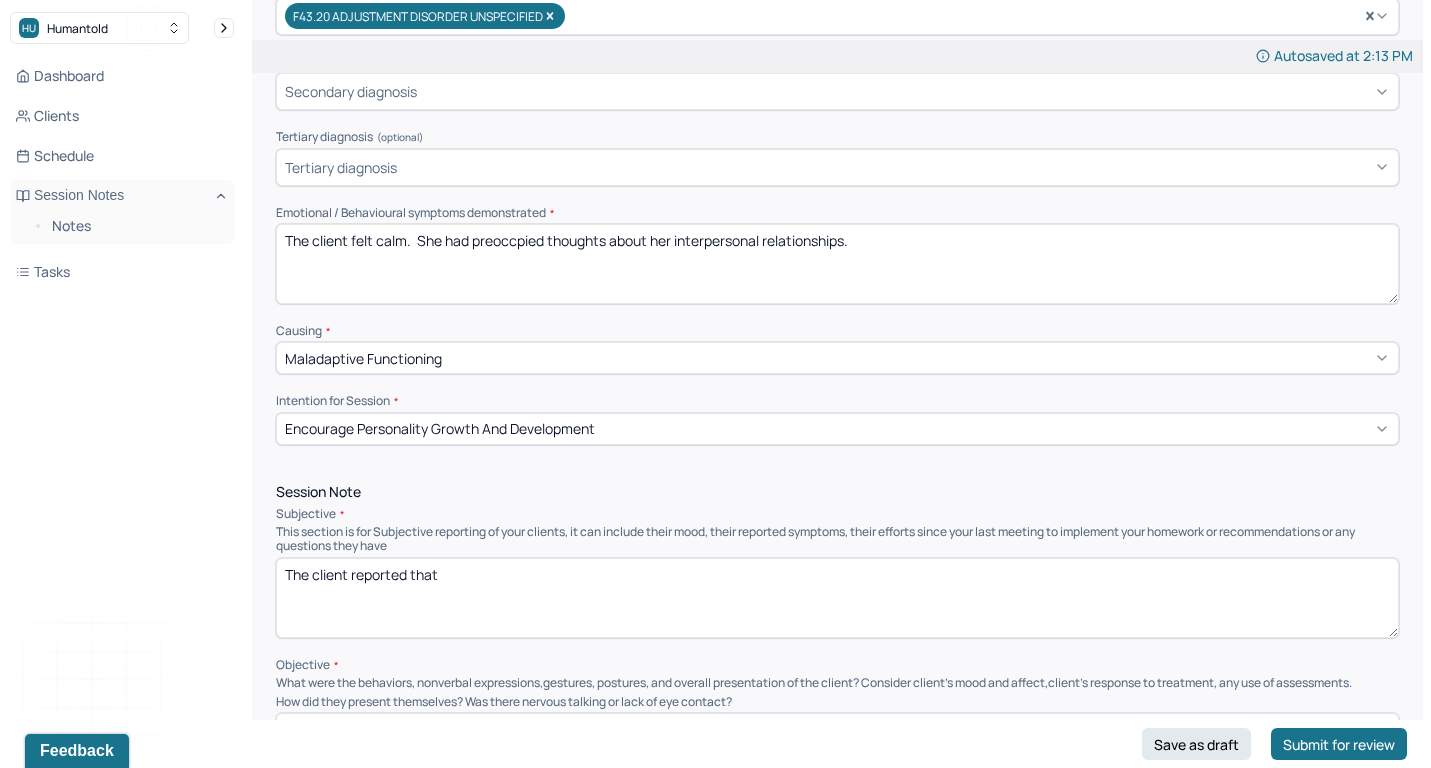 scroll, scrollTop: 587, scrollLeft: 0, axis: vertical 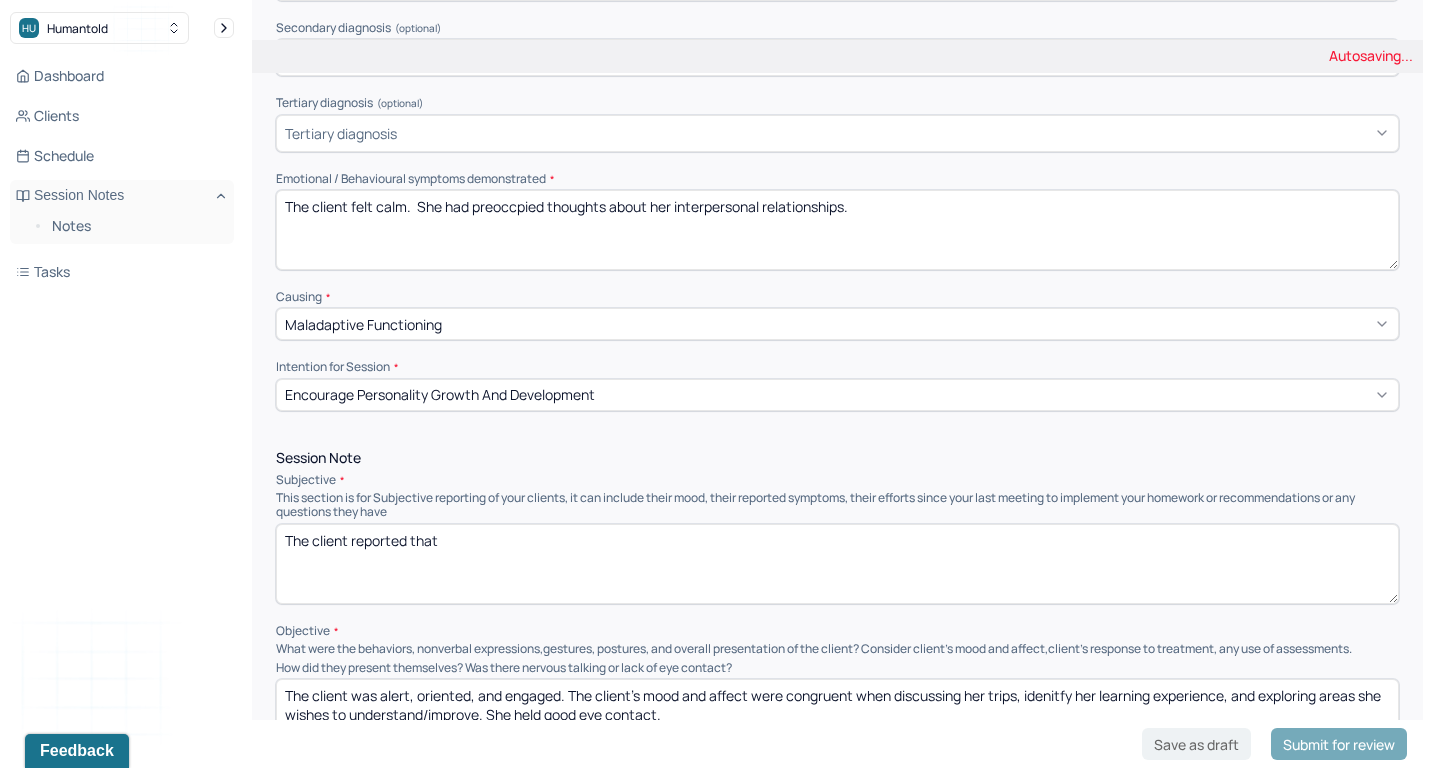 type on "The client felt calm.  She had preoccpied thoughts about her interpersonal relationships." 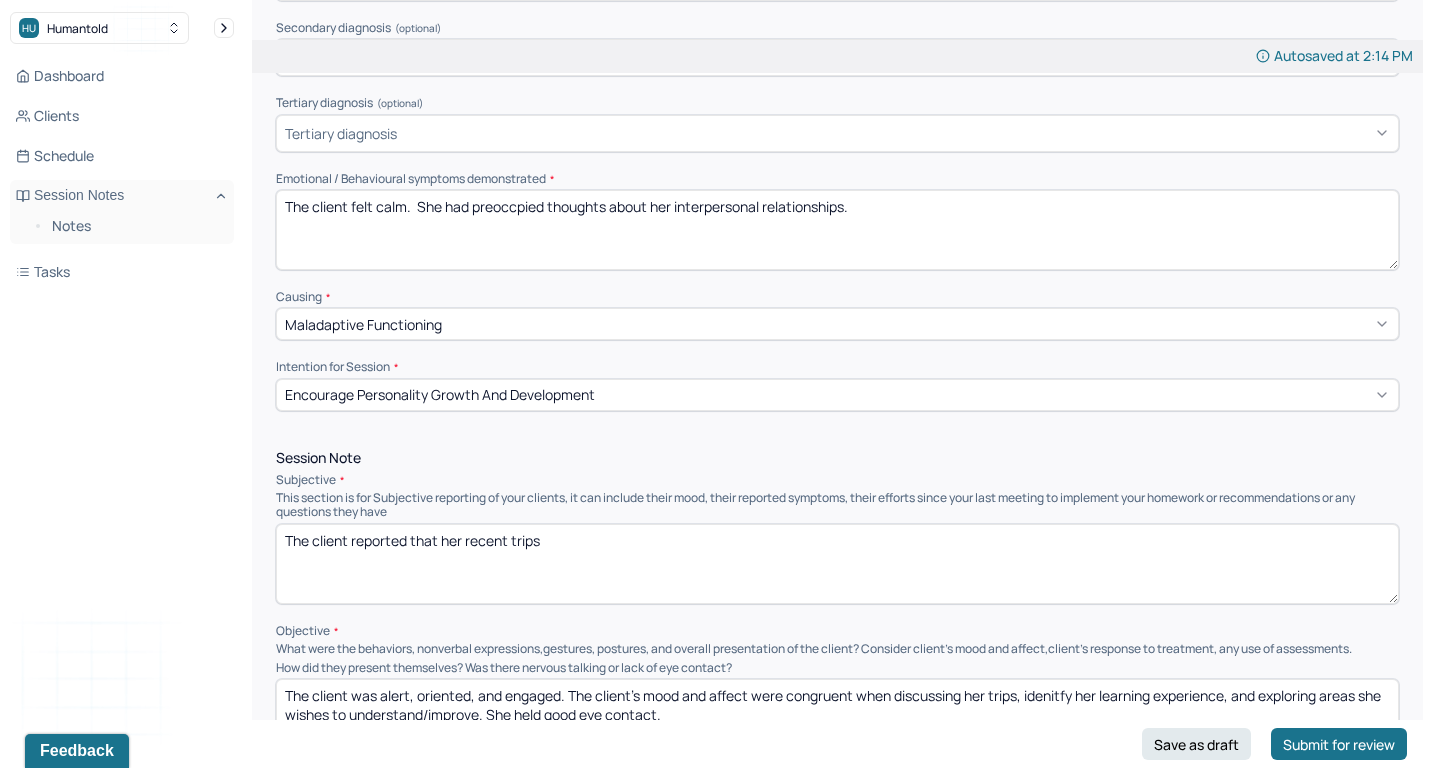 click on "The client reported that" at bounding box center (837, 564) 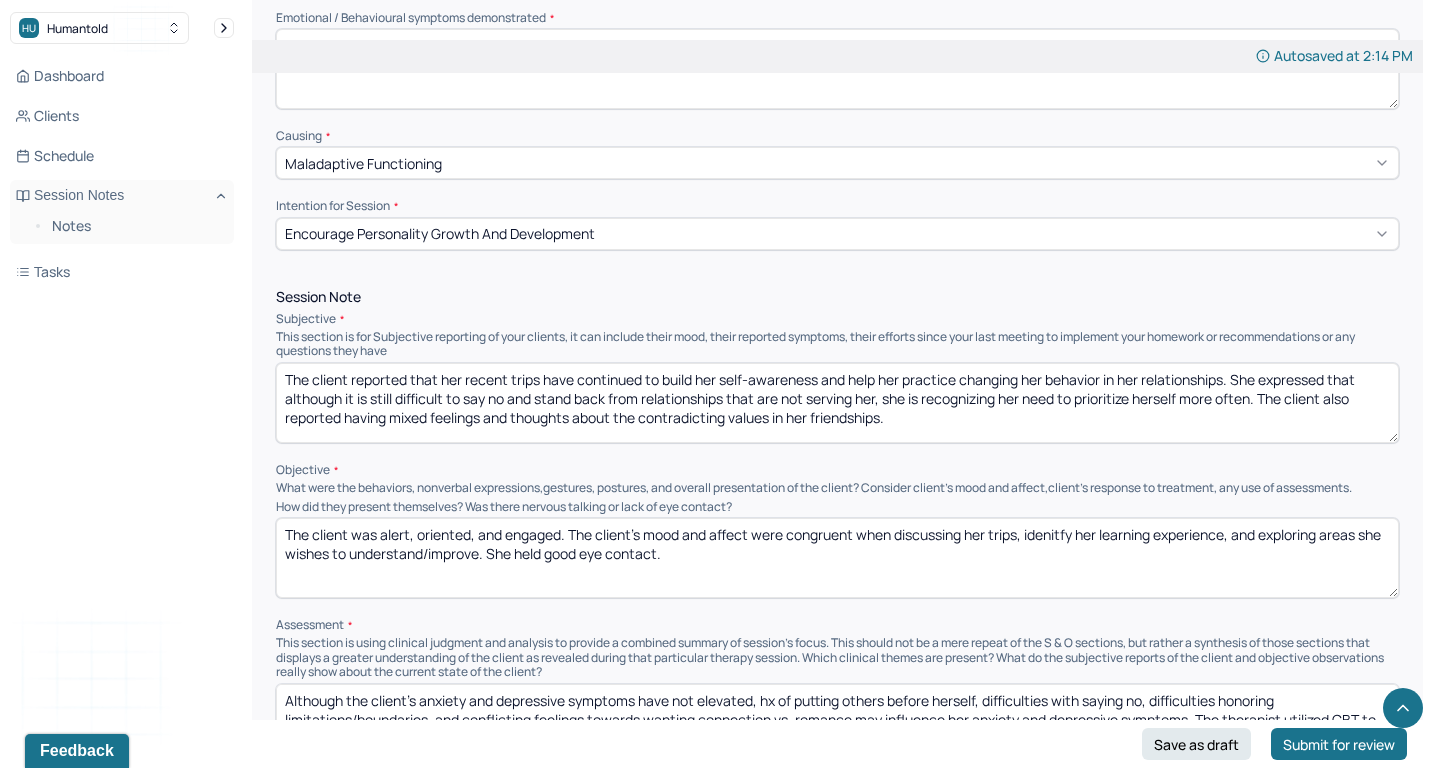 scroll, scrollTop: 824, scrollLeft: 0, axis: vertical 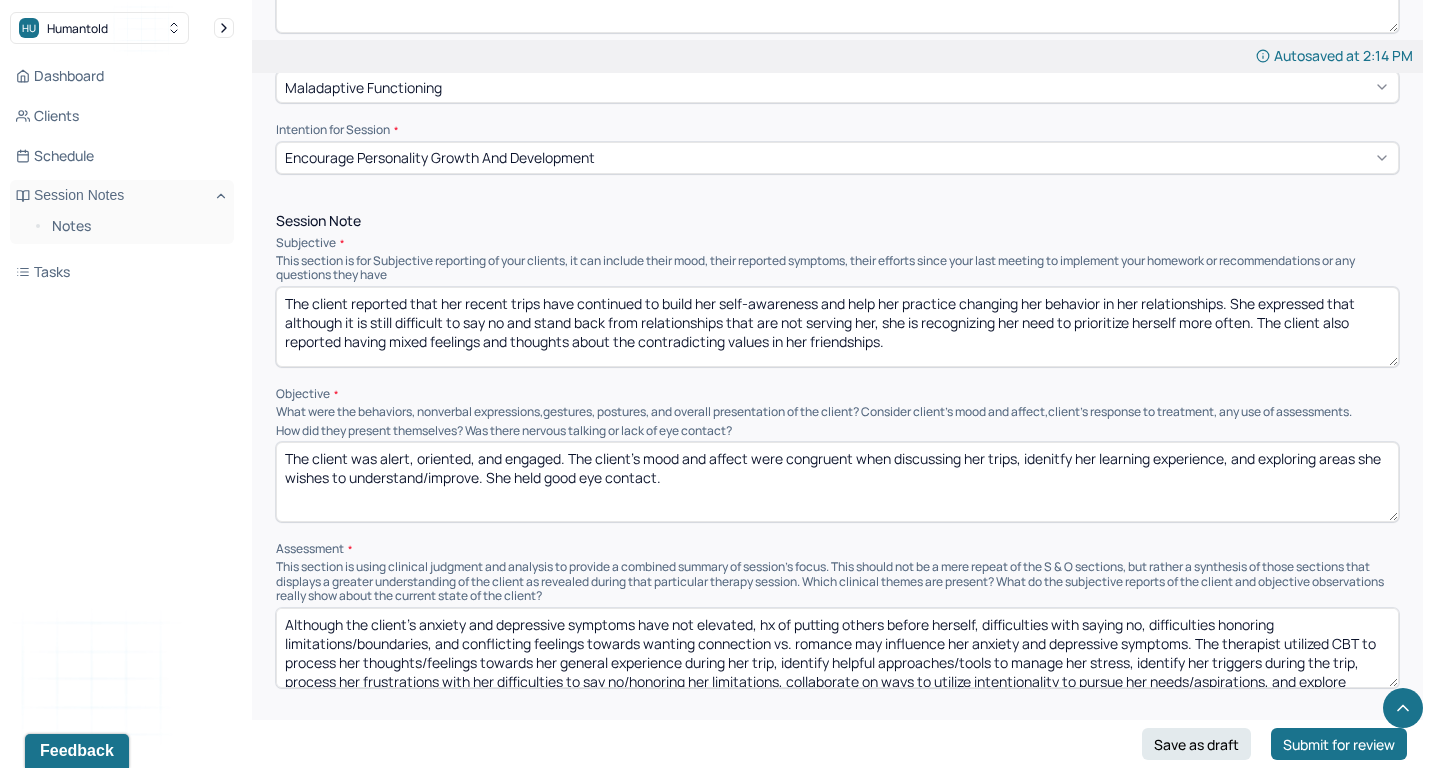 type on "The client reported that her recent trips have continued to build her self-awareness and help her practice changing her behavior in her relationships. She expressed that although it is still difficult to say no and stand back from relationships that are not serving her, she is recognizing her need to prioritize herself more often. The client also reported having mixed feelings and thoughts about the contradicting values in her friendships." 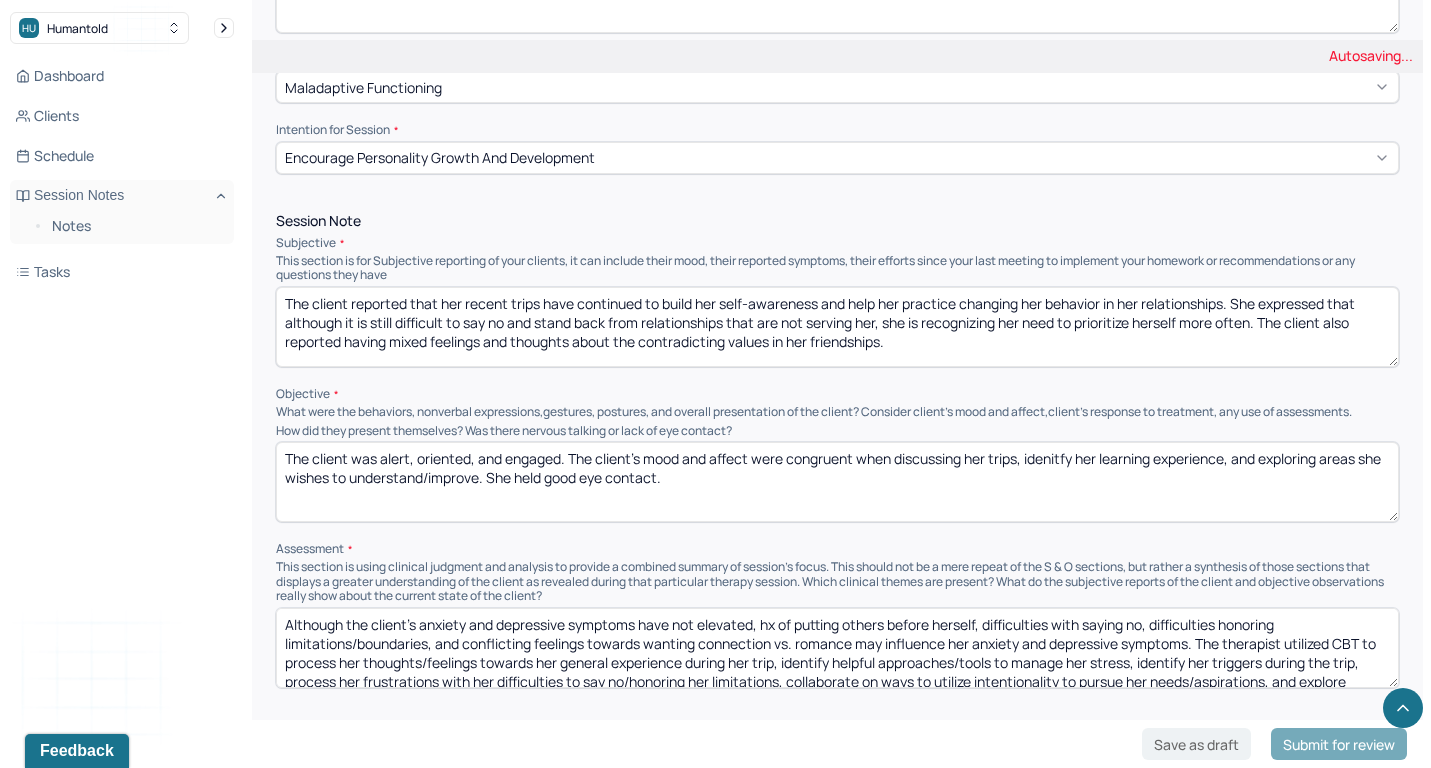 click on "The client was alert, oriented, and engaged. The client’s mood and affect were congruent when discussing her trips, idenitfy her learning experience, and exploring areas she wishes to understand/improve. She held good eye contact." at bounding box center [837, 482] 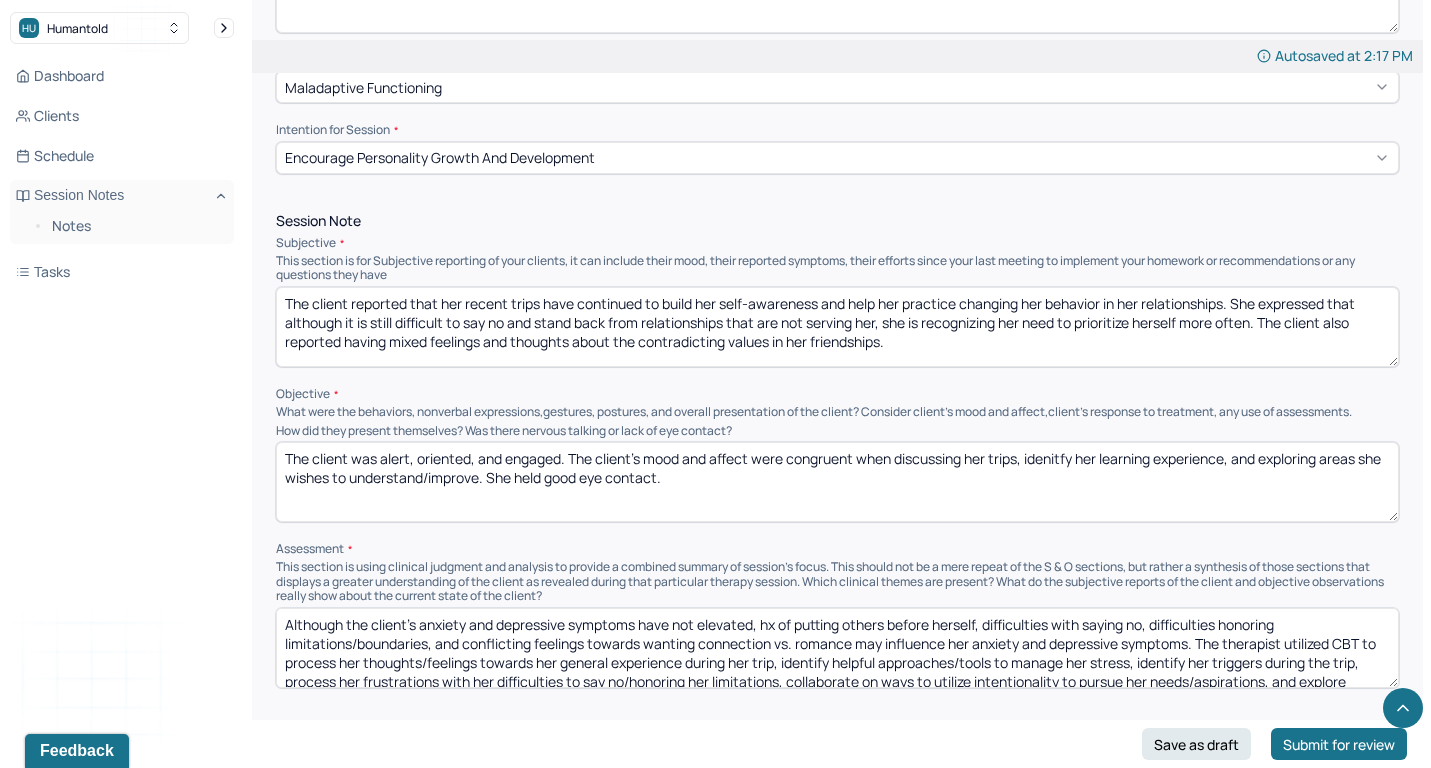 paste on "reflecting on her growing insight, processing her relationships, and identifying her current challenges" 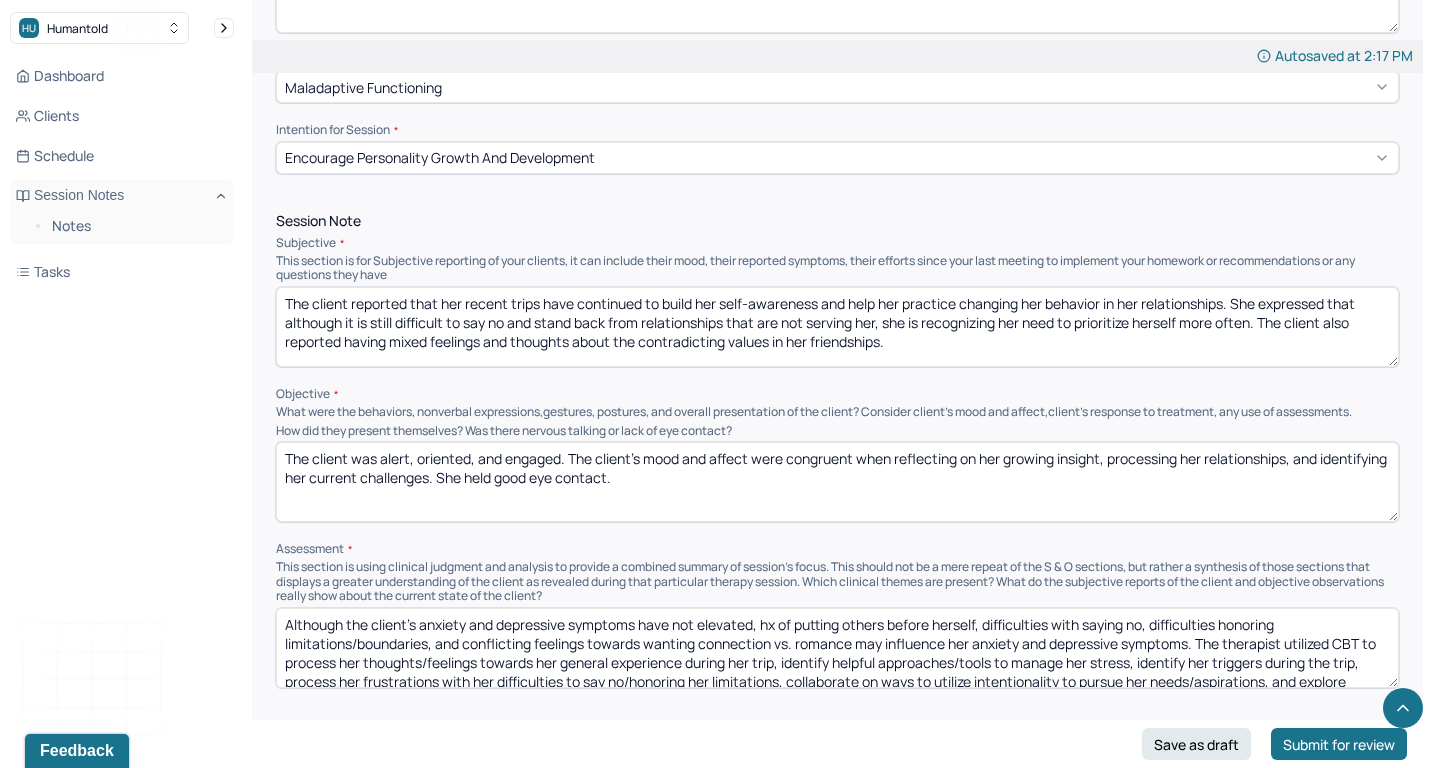 type on "The client was alert, oriented, and engaged. The client’s mood and affect were congruent when reflecting on her growing insight, processing her relationships, and identifying her current challenges. She held good eye contact." 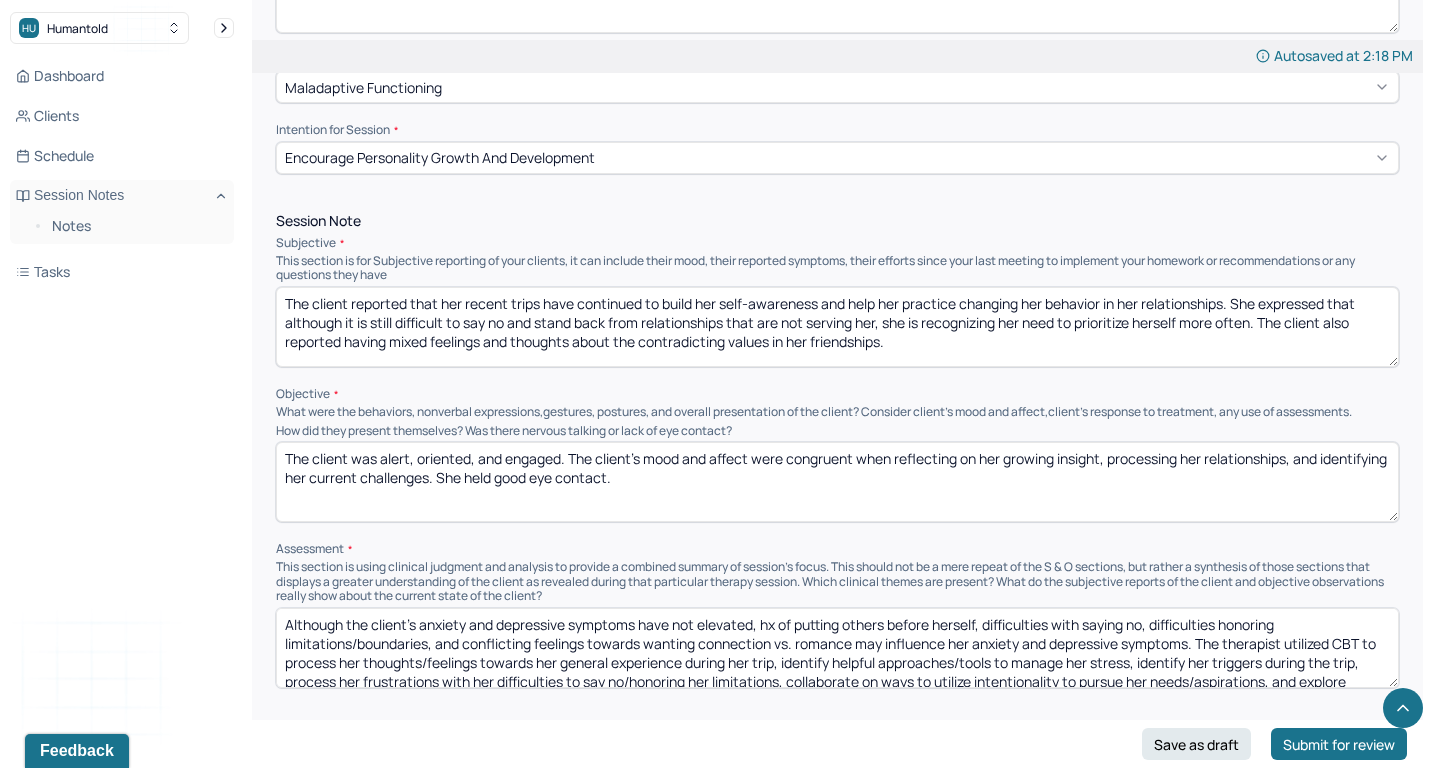 paste on "The client's anxiety and depressive symptoms have not elevated since the last session. Navigating her interpersonal relationships, difficulties accepting others' autonomy, problem-solving tendencies, and discomfort towards emotional expression/vulnerability may influence her anxiety and depressive symptoms. The therapist utilized CBT to discuss her recent understanding of herself, identify challenges with navigating one-sided friendships, discuss ways honoring limitations/boundaries can improve interpersonal dynamics, process her difficulties with conflicting values and autonomy, explore differences in friendship between men and women, and explore ways shame affected her ability to engage in vulnerability." 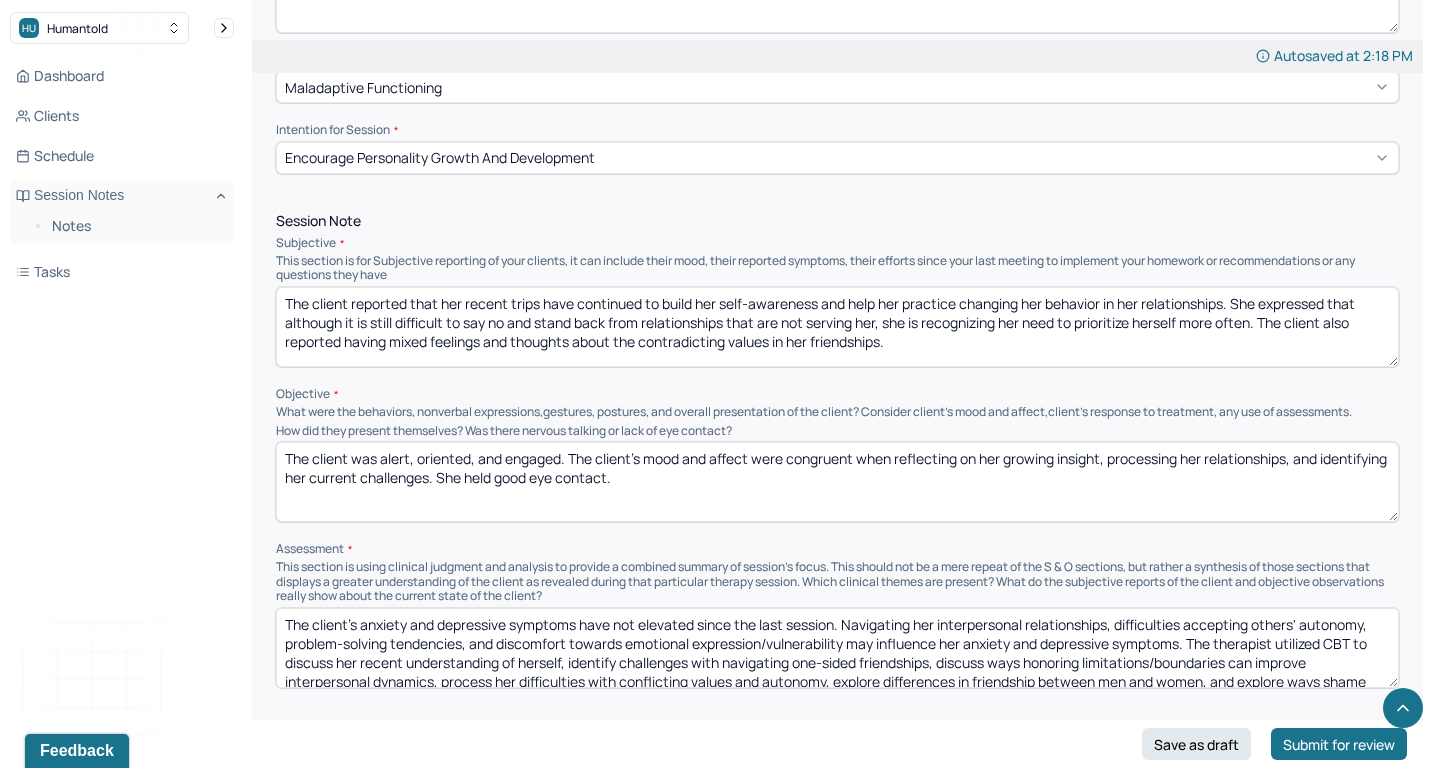 scroll, scrollTop: 28, scrollLeft: 0, axis: vertical 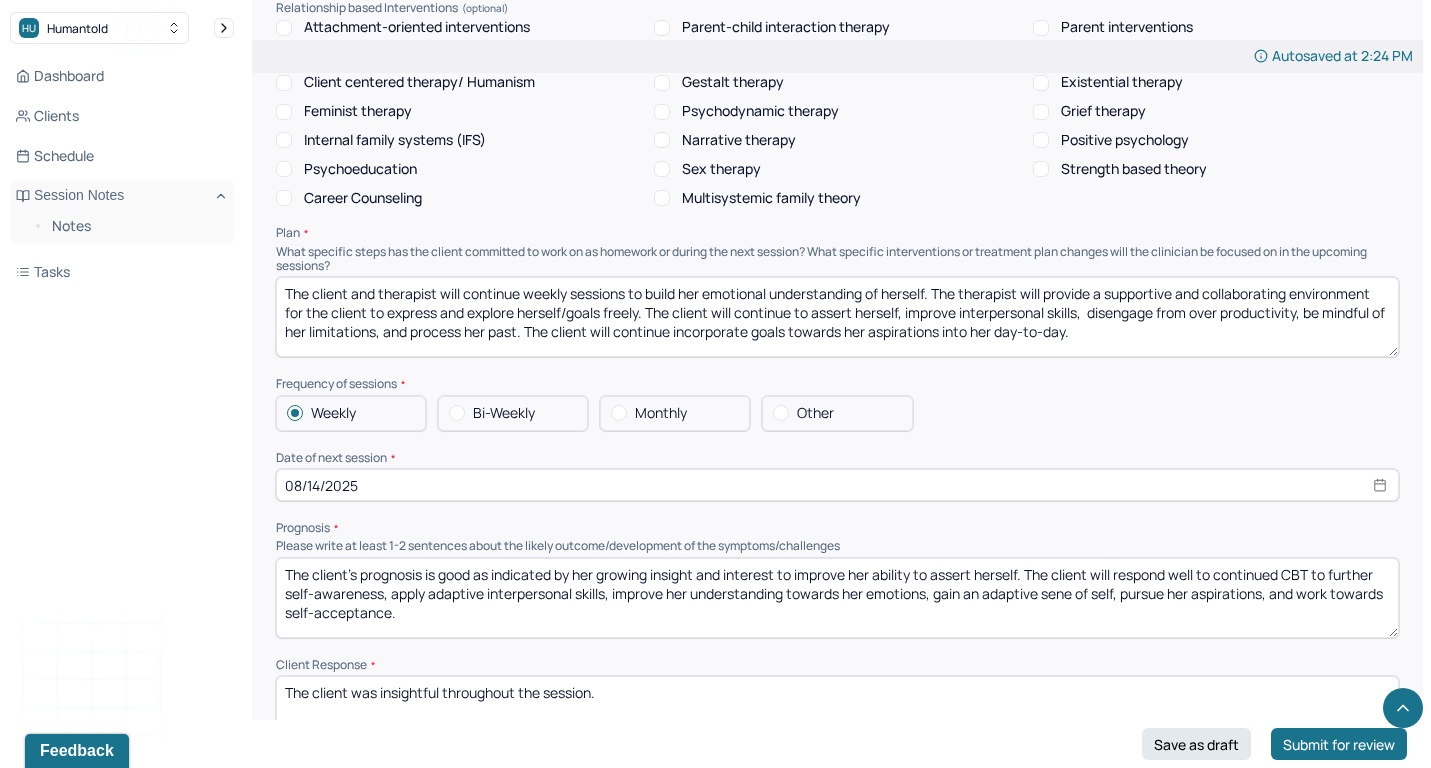 type on "The client's anxiety and depressive symptoms have not elevated since the last session. Navigating her interpersonal relationships, difficulties accepting others' autonomy, problem-solving tendencies, and discomfort towards emotional expression/vulnerability may influence her anxiety and depressive symptoms. The therapist utilized CBT to discuss her recent understanding of herself, identify challenges with navigating one-sided friendships, discuss ways honoring limitations/boundaries can improve interpersonal dynamics, process her difficulties with conflicting values and autonomy, explore differences in friendship between men and women, and explore ways shame affected her ability to engage in vulnerability." 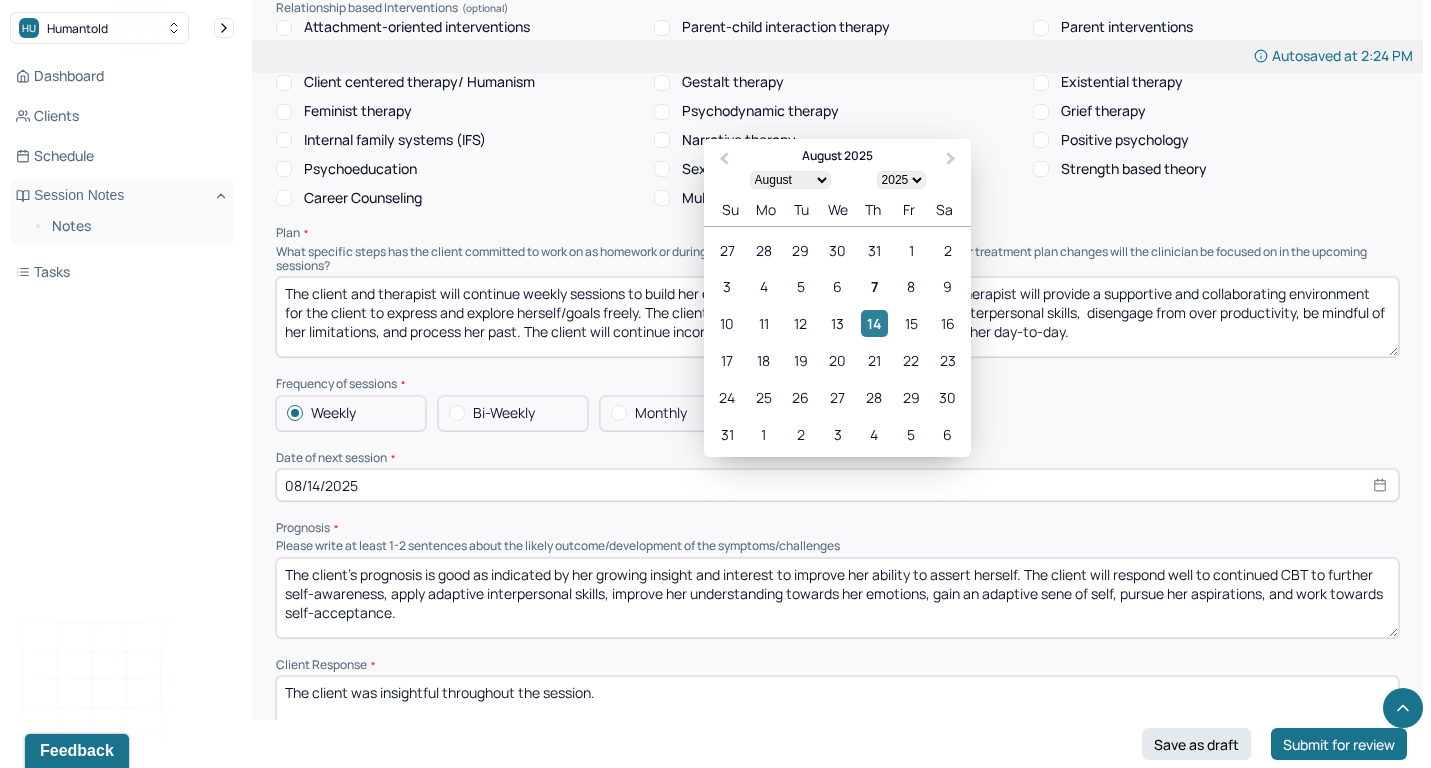 click on "14" at bounding box center [874, 323] 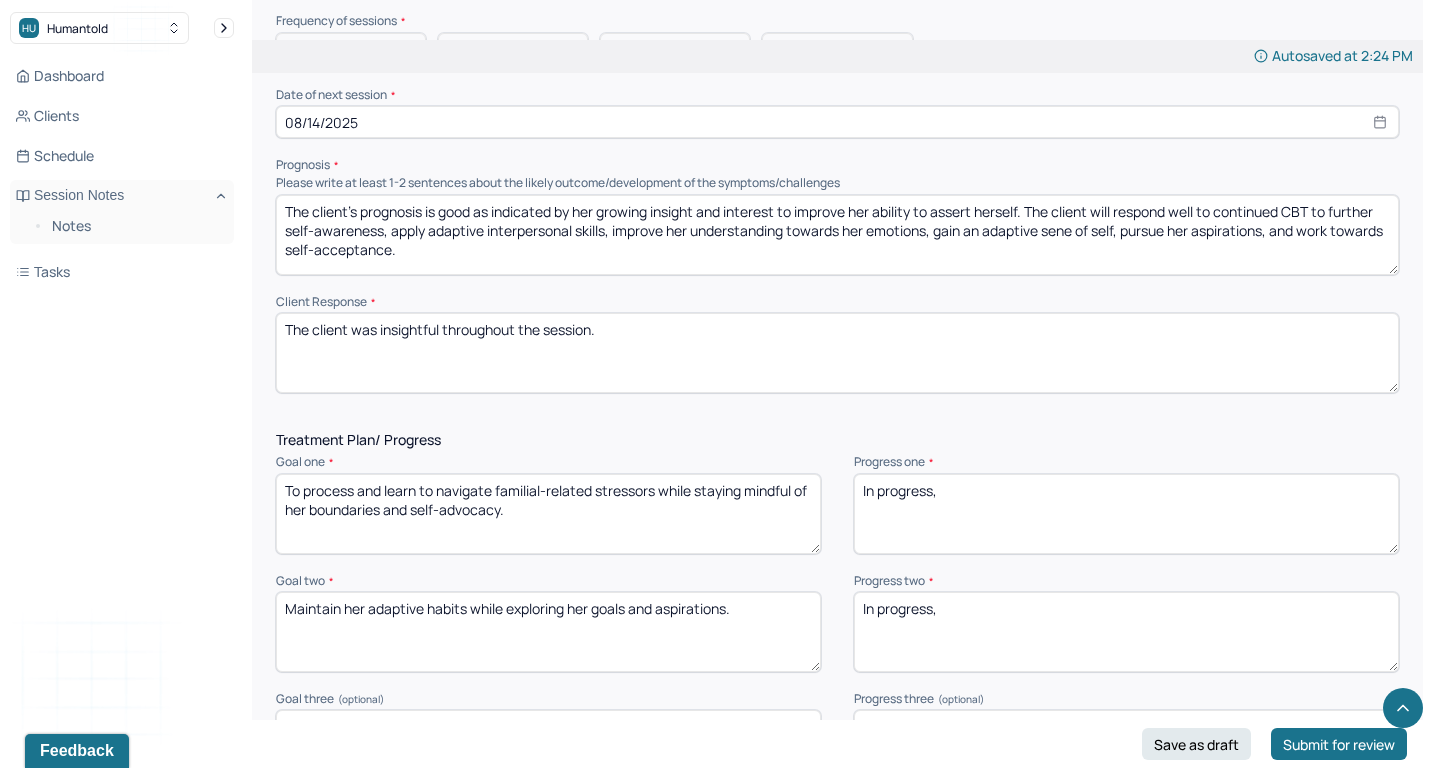 scroll, scrollTop: 2061, scrollLeft: 0, axis: vertical 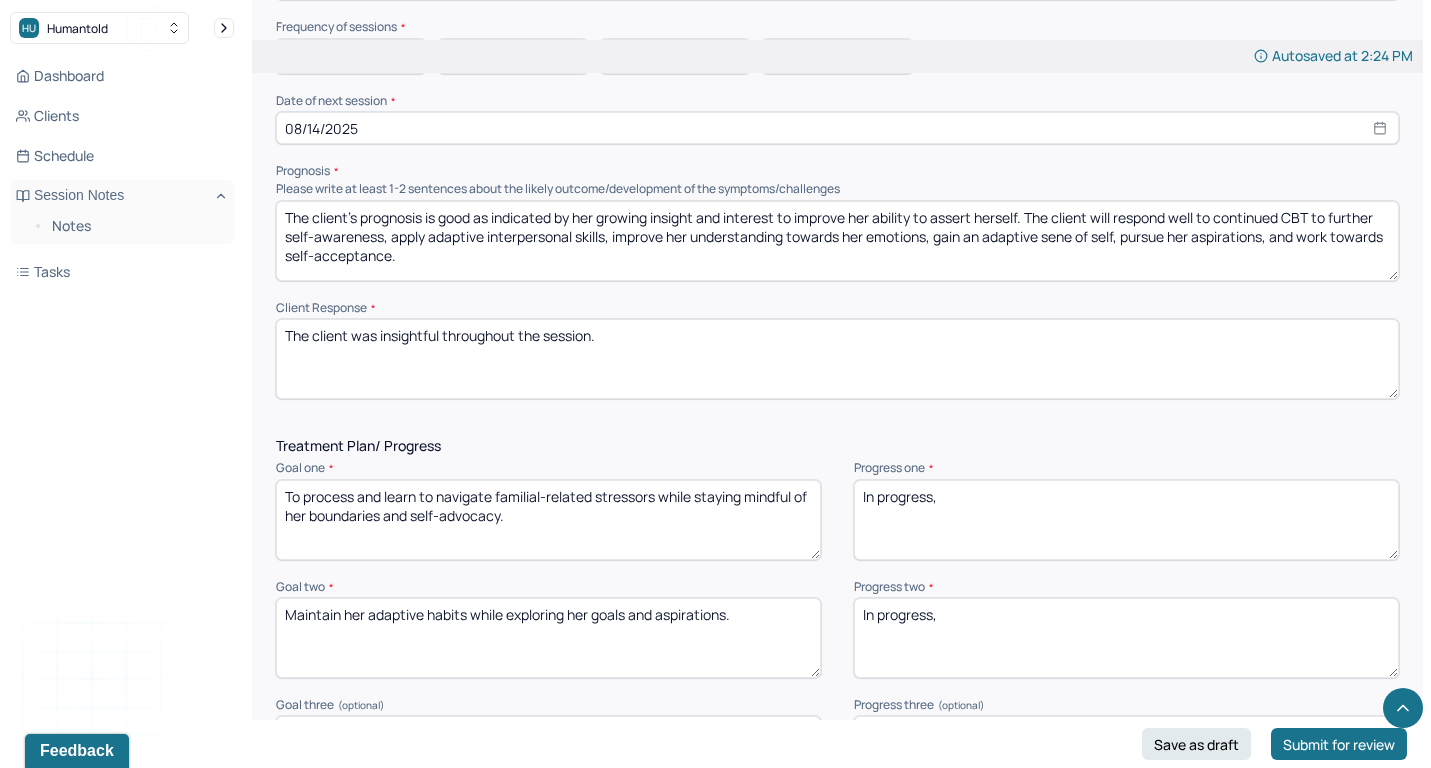 click on "The client’s prognosis is good as indicated by her growing insight and interest to improve her ability to assert herself. The client will respond well to continued CBT to further self-awareness, apply adaptive interpersonal skills, improve her understanding towards her emotions, gain an adaptive sene of self, pursue her aspirations, and work towards self-acceptance." at bounding box center [837, 241] 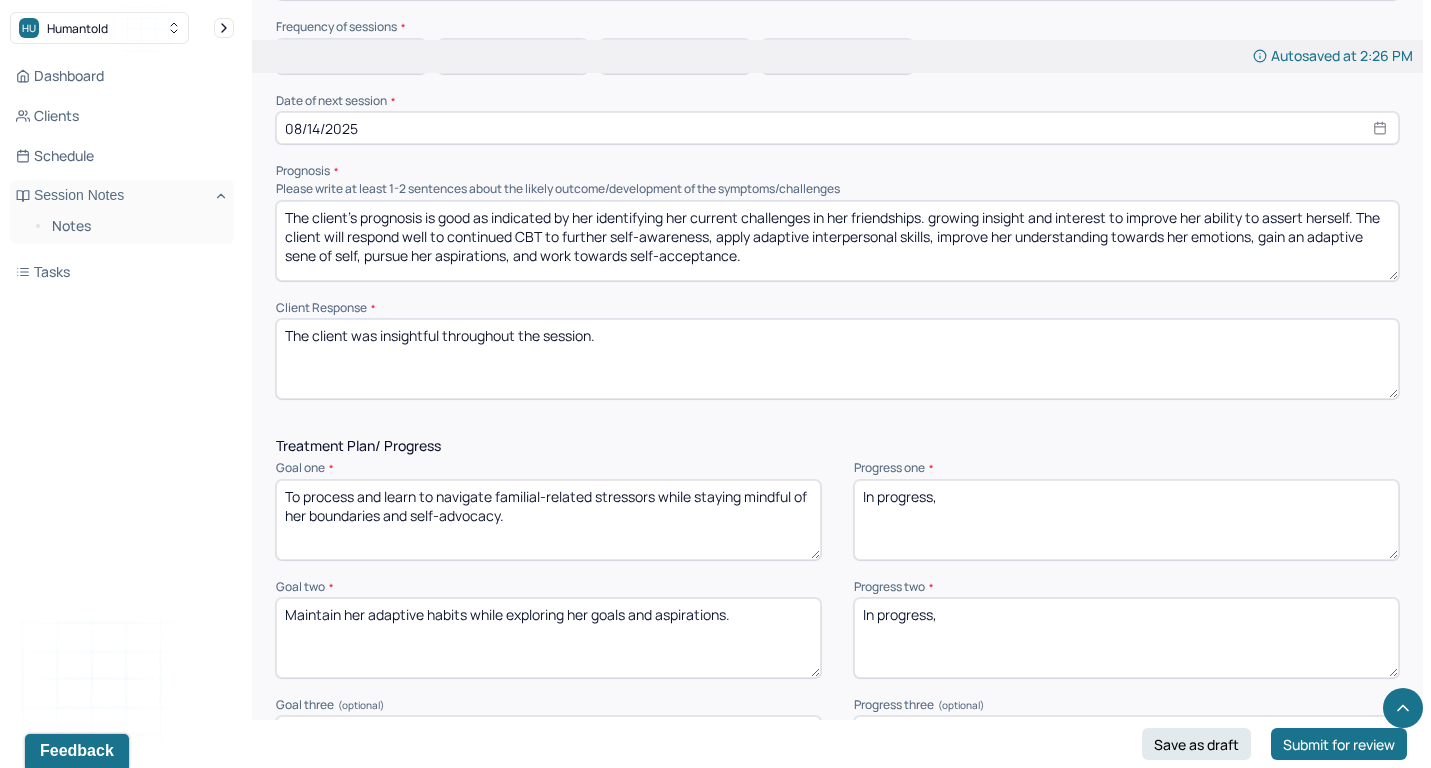 drag, startPoint x: 939, startPoint y: 186, endPoint x: 1374, endPoint y: 182, distance: 435.0184 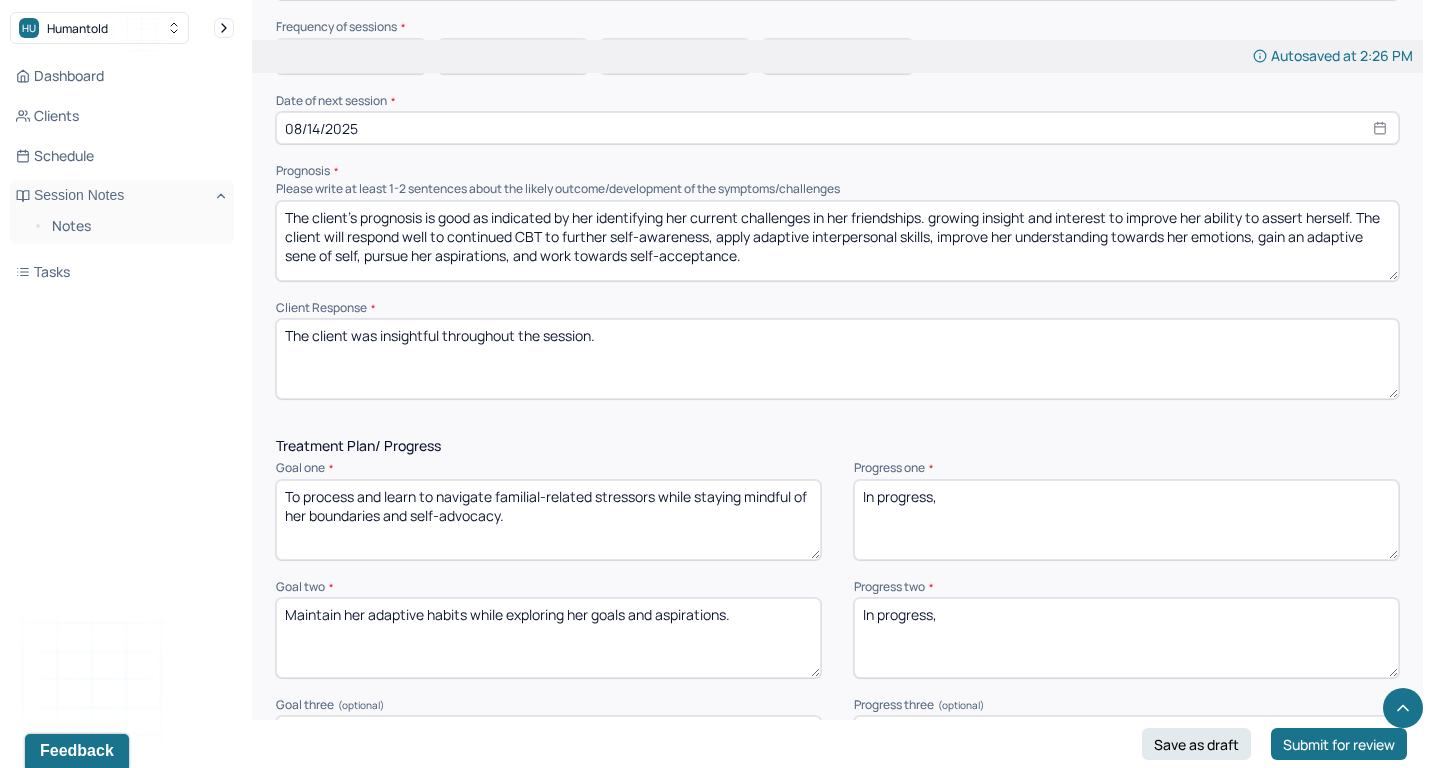 click on "The client’s prognosis is good as indicated by her identifying her current challenges in her friendships. growing insight and interest to improve her ability to assert herself. The client will respond well to continued CBT to further self-awareness, apply adaptive interpersonal skills, improve her understanding towards her emotions, gain an adaptive sene of self, pursue her aspirations, and work towards self-acceptance." at bounding box center (837, 241) 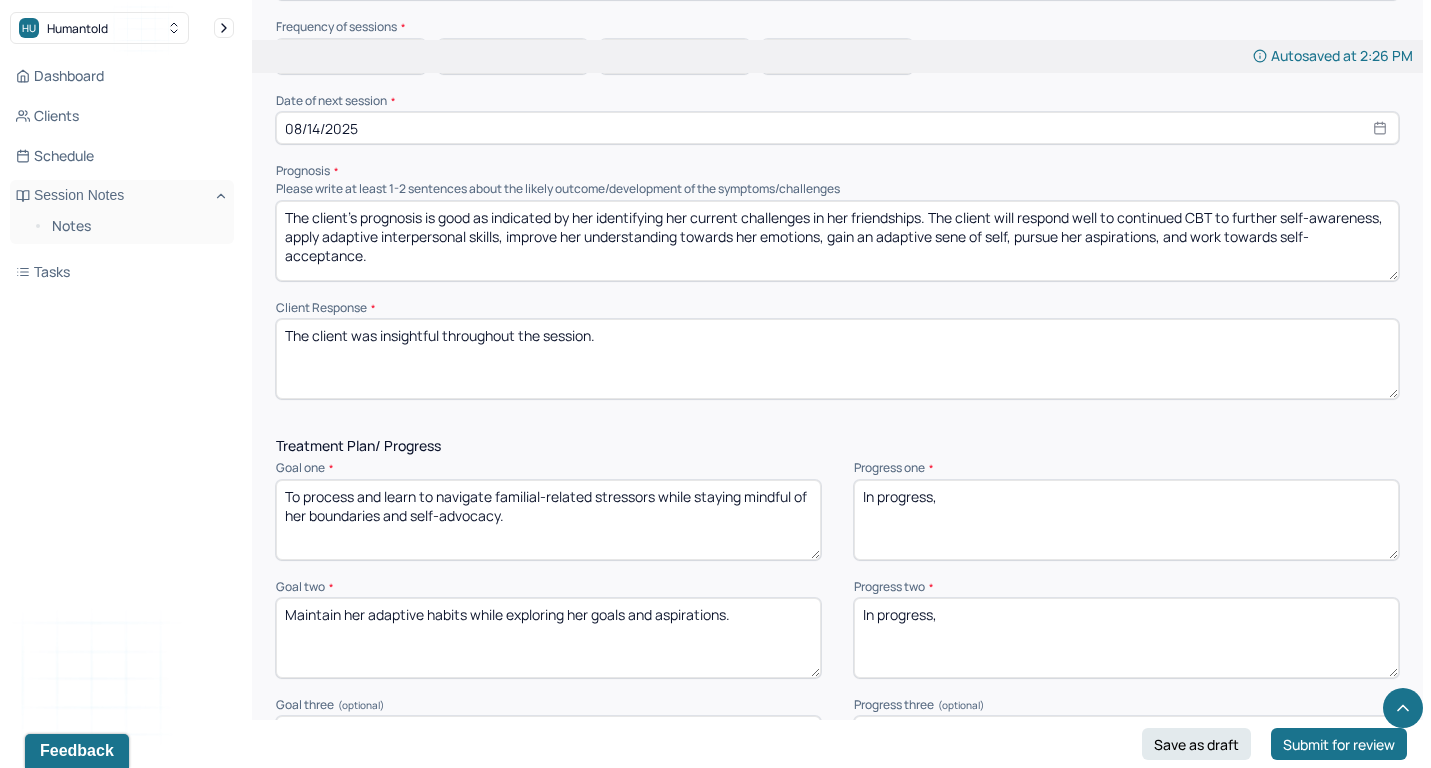 click on "The client’s prognosis is good as indicated by her identifying her current challenges in her friendships. The client will respond well to continued CBT to further self-awareness, apply adaptive interpersonal skills, improve her understanding towards her emotions, gain an adaptive sene of self, pursue her aspirations, and work towards self-acceptance." at bounding box center [837, 241] 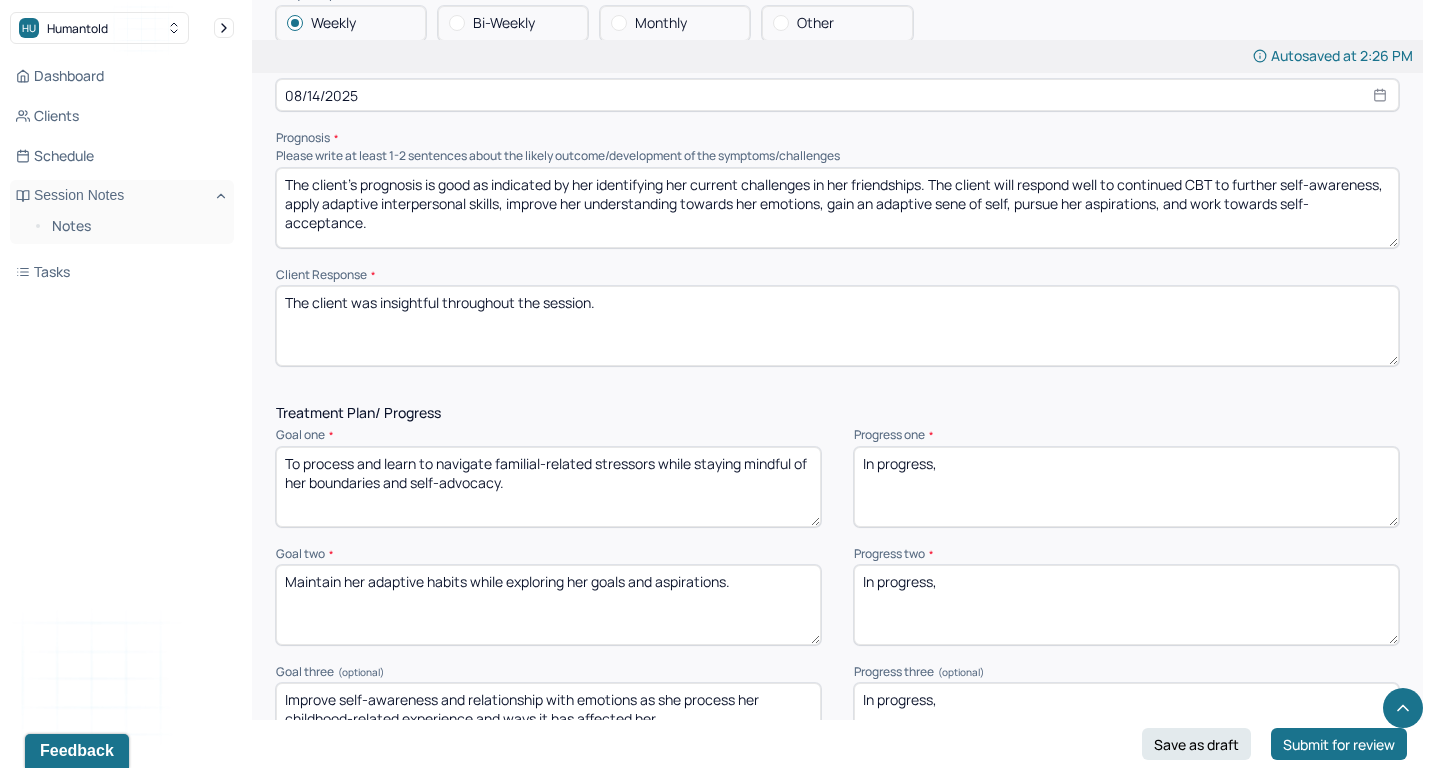 scroll, scrollTop: 2099, scrollLeft: 0, axis: vertical 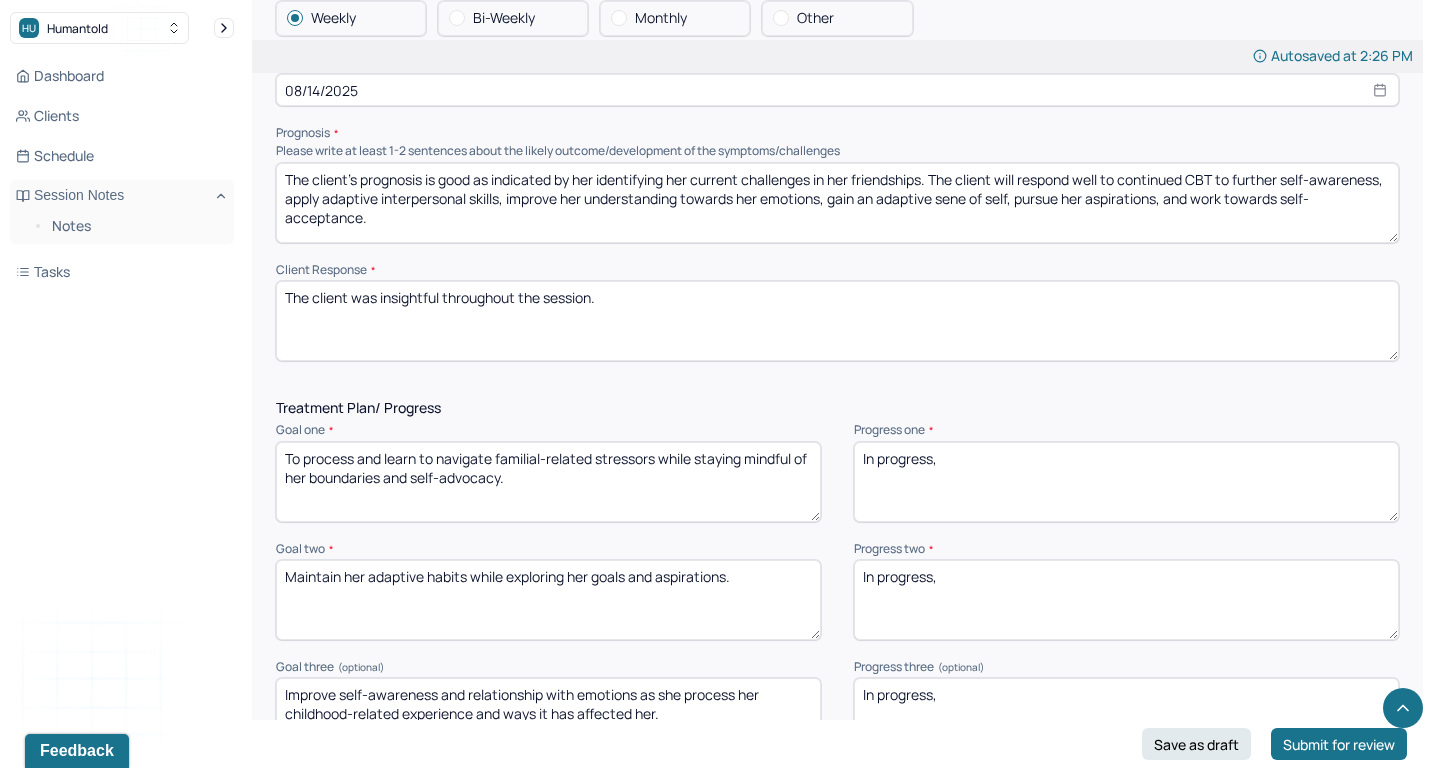 type on "The client’s prognosis is good as indicated by her identifying her current challenges in her friendships. The client will respond well to continued CBT to further self-awareness, apply adaptive interpersonal skills, improve her understanding towards her emotions, gain an adaptive sene of self, pursue her aspirations, and work towards self-acceptance." 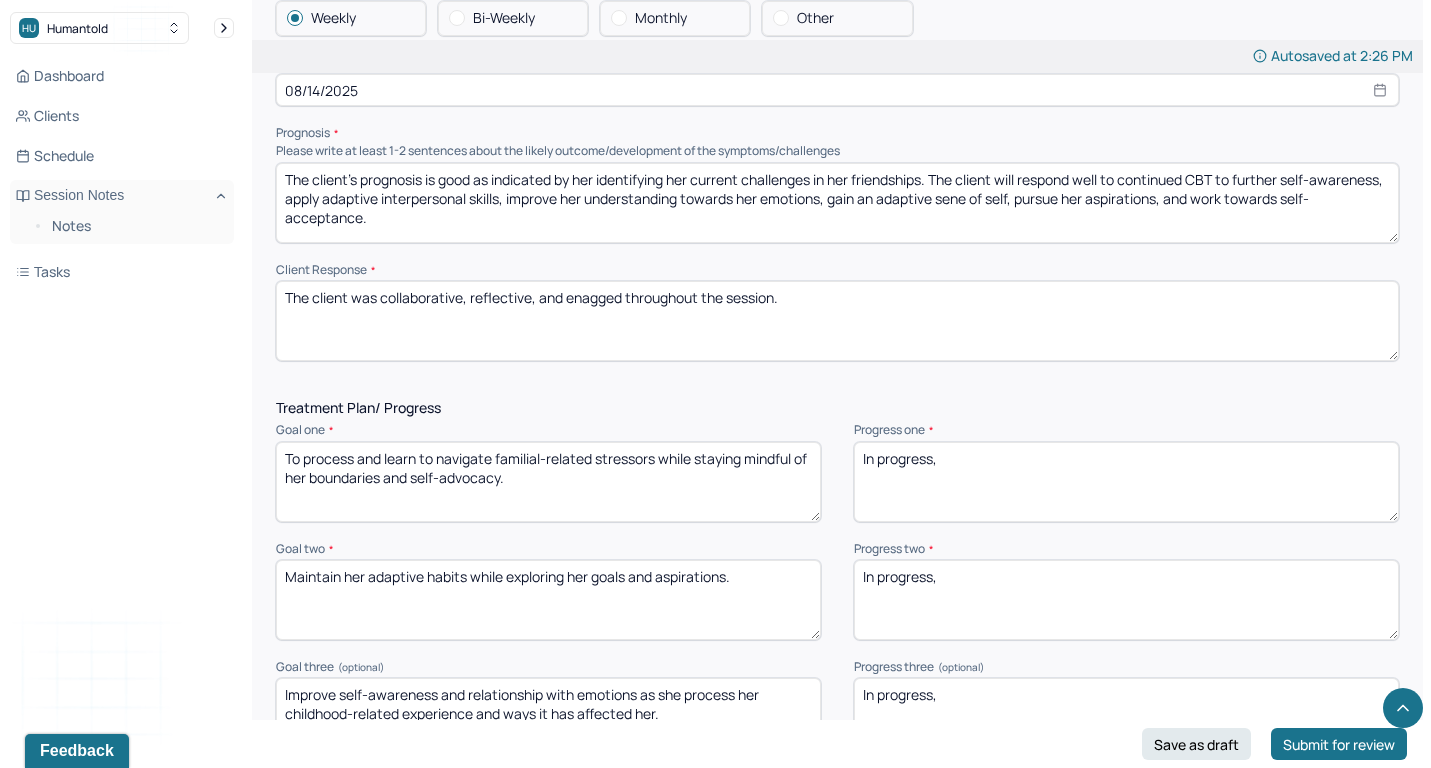 type on "The client was collaborative, reflective, and engaged throughout the session." 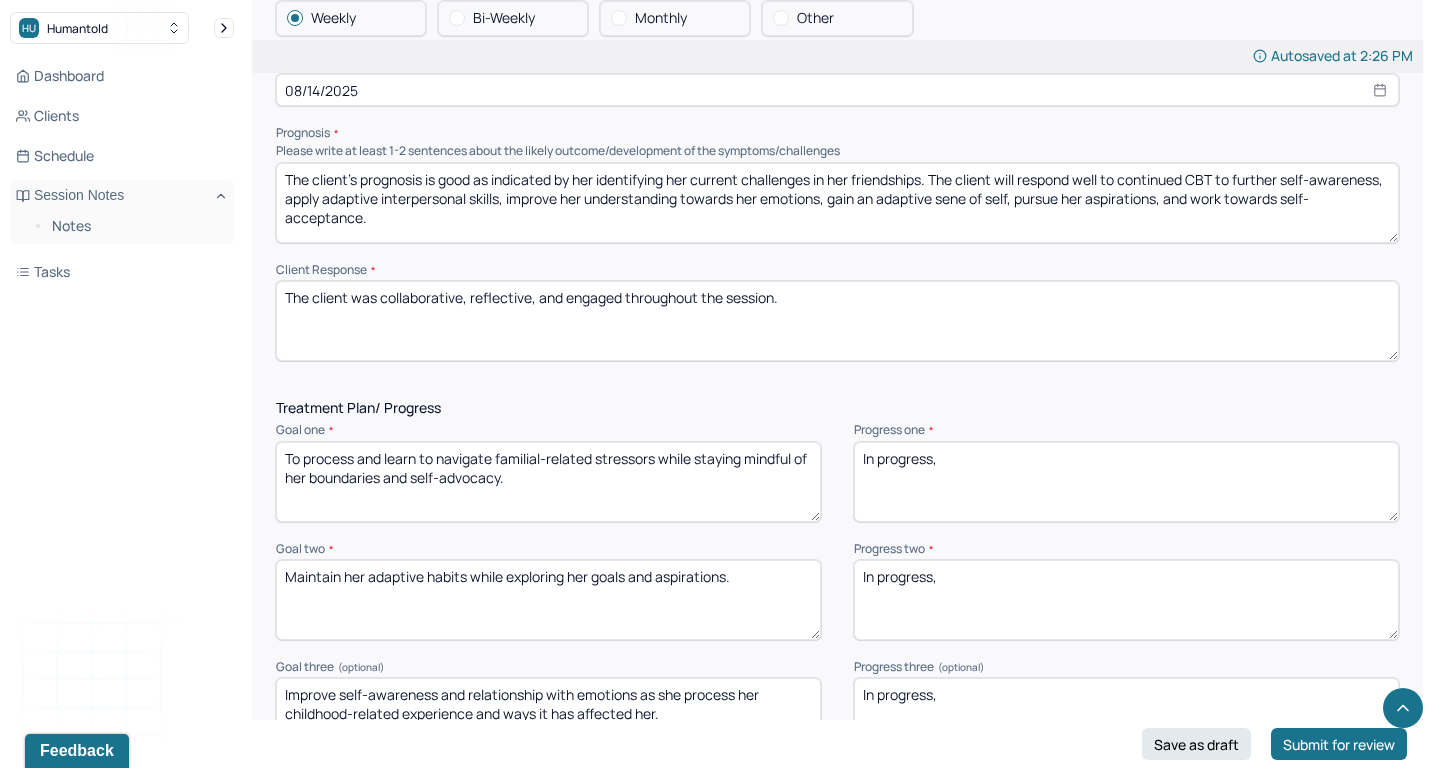 drag, startPoint x: 424, startPoint y: 266, endPoint x: 969, endPoint y: 478, distance: 584.7811 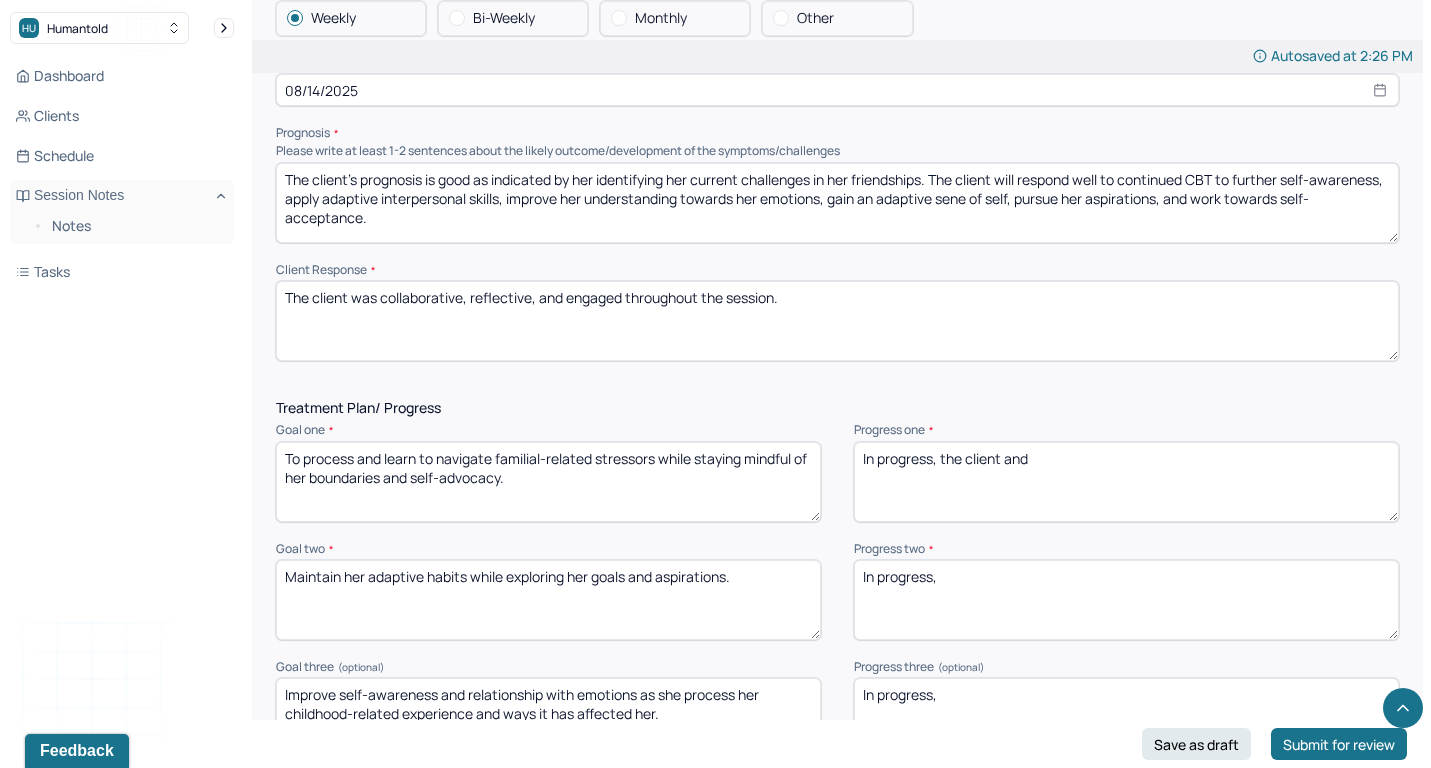 click on "In progress," at bounding box center (1126, 482) 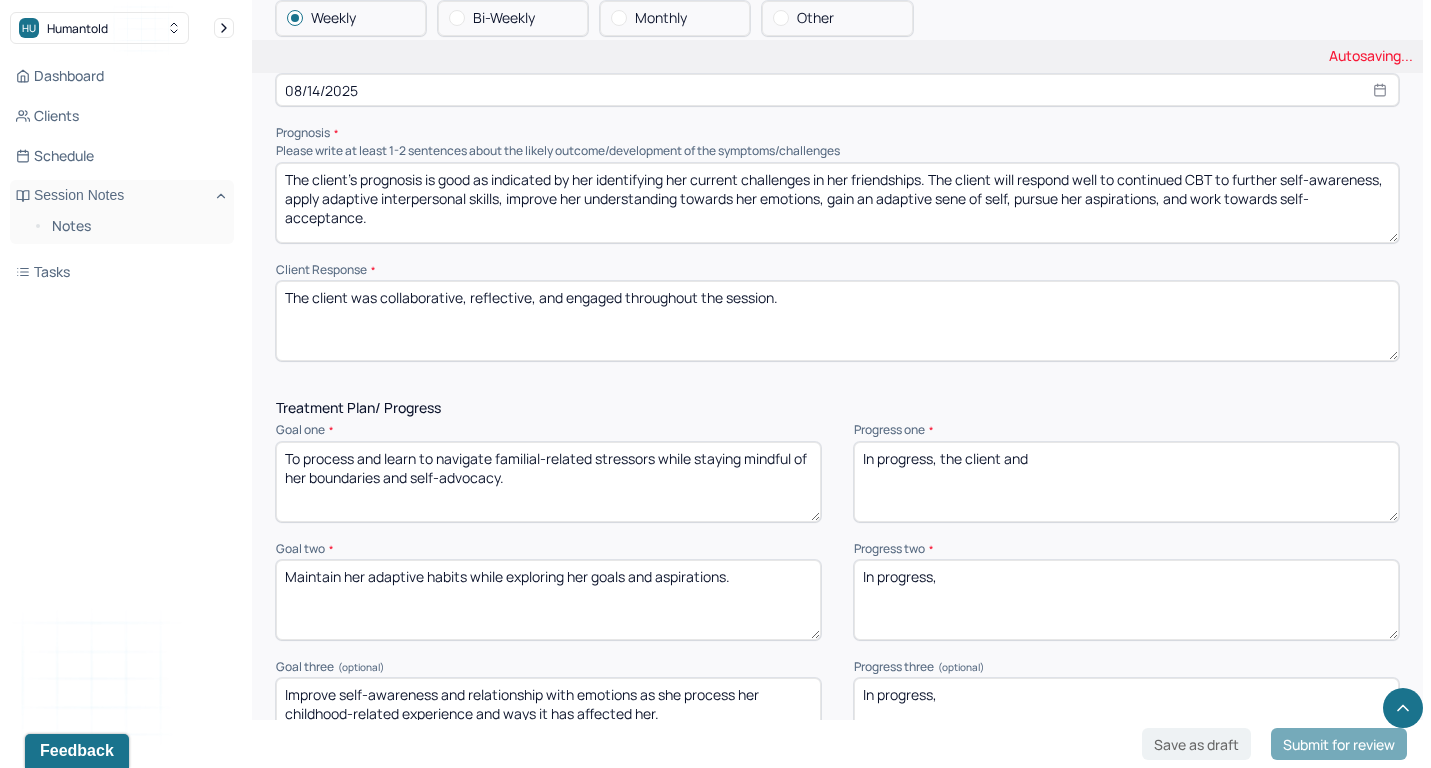 click on "In progress," at bounding box center (1126, 482) 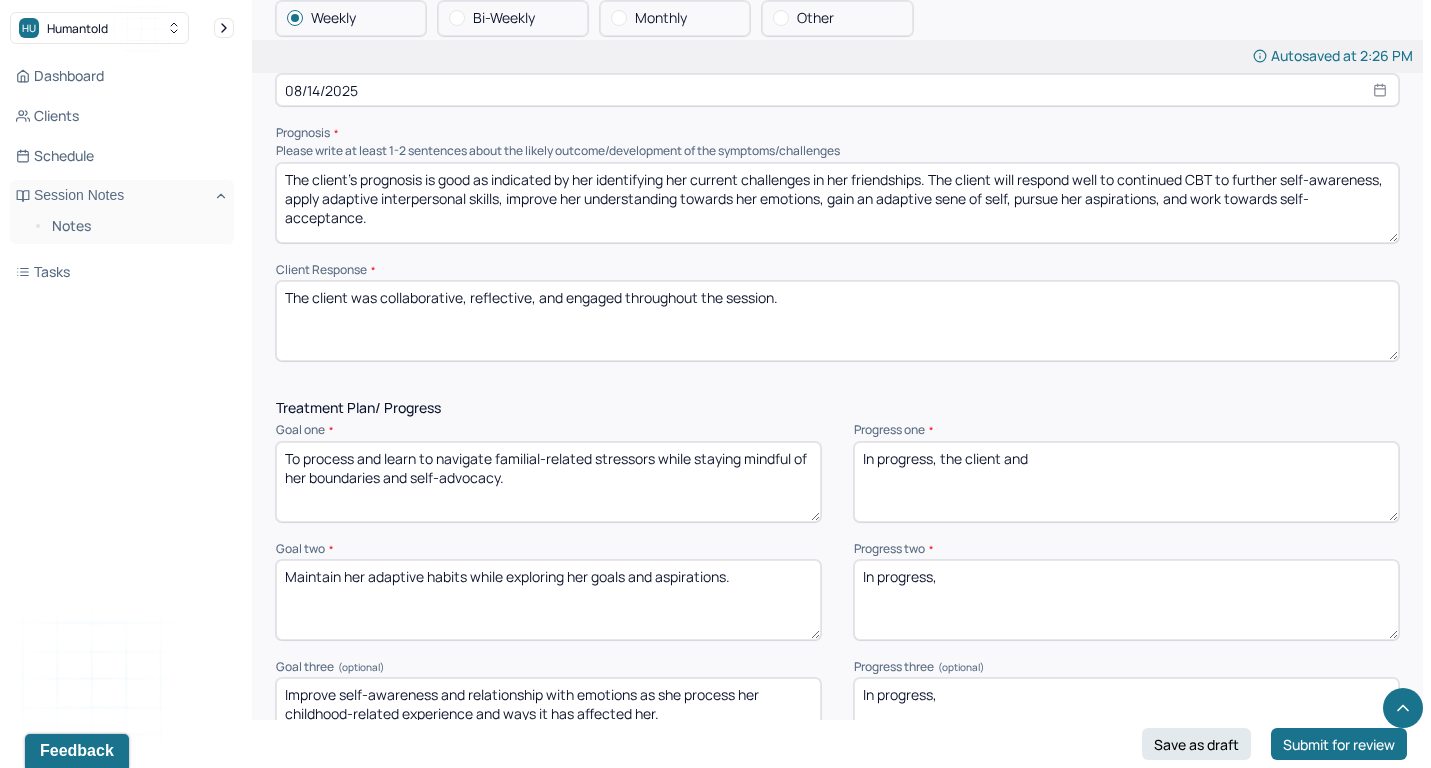 click on "In progress, the client and" at bounding box center (1126, 482) 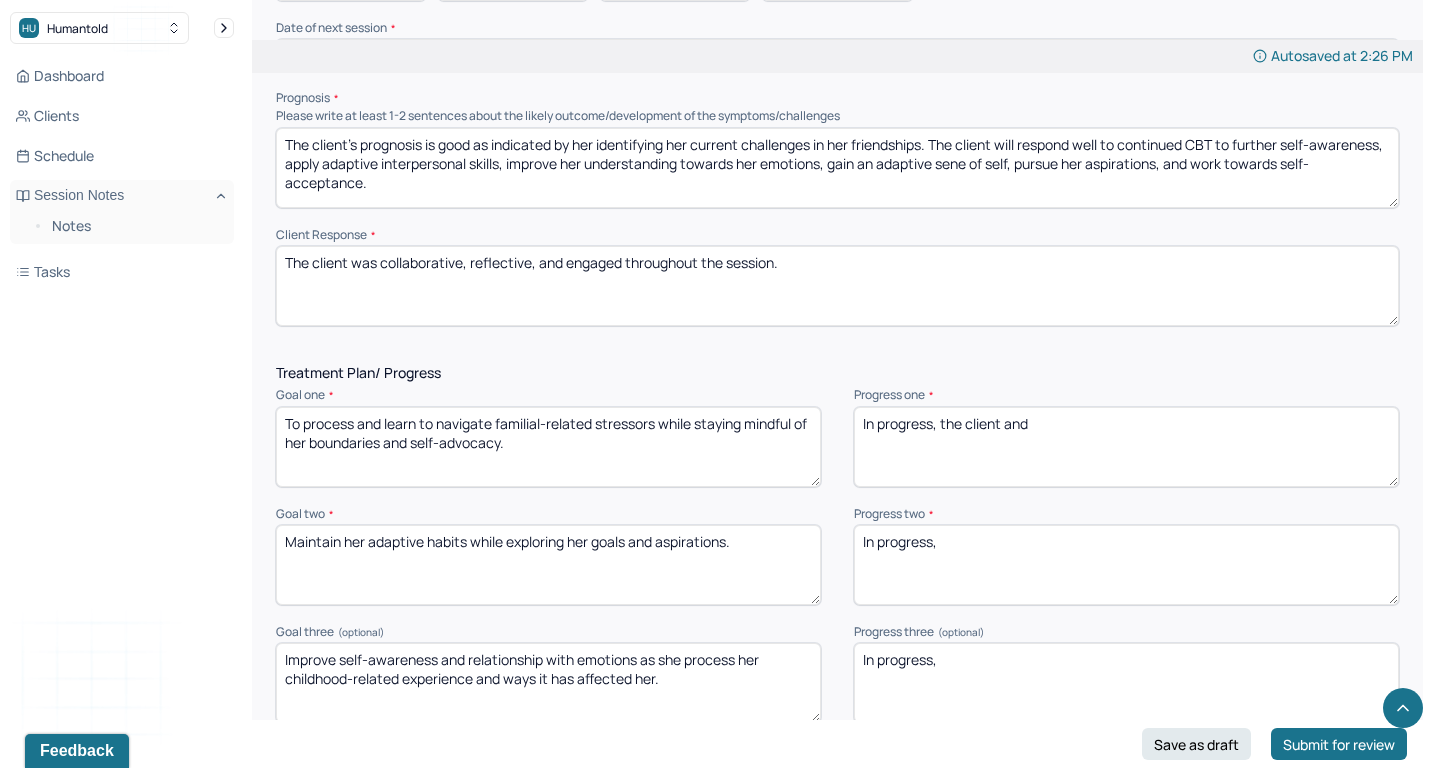 scroll, scrollTop: 2140, scrollLeft: 0, axis: vertical 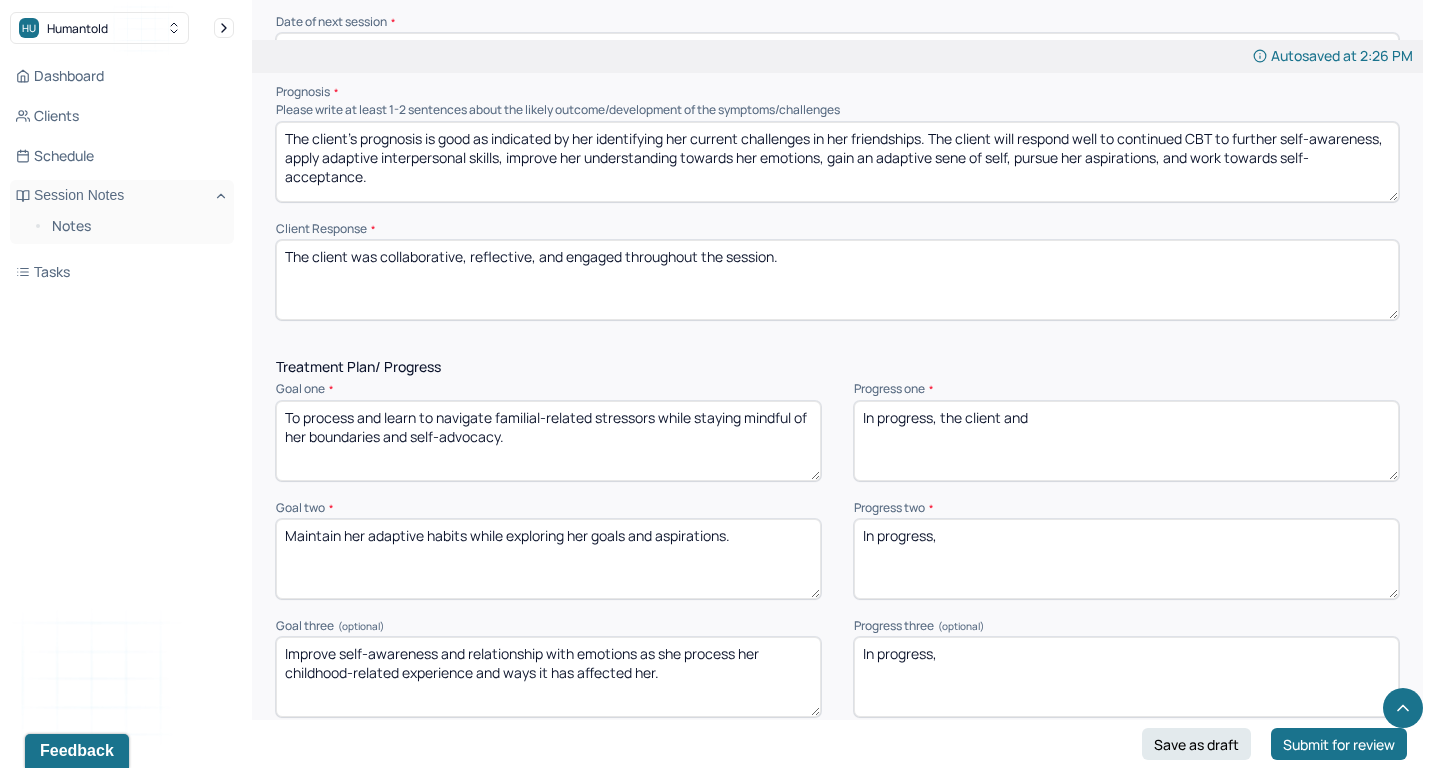 click on "In progress, the client and" at bounding box center [1126, 441] 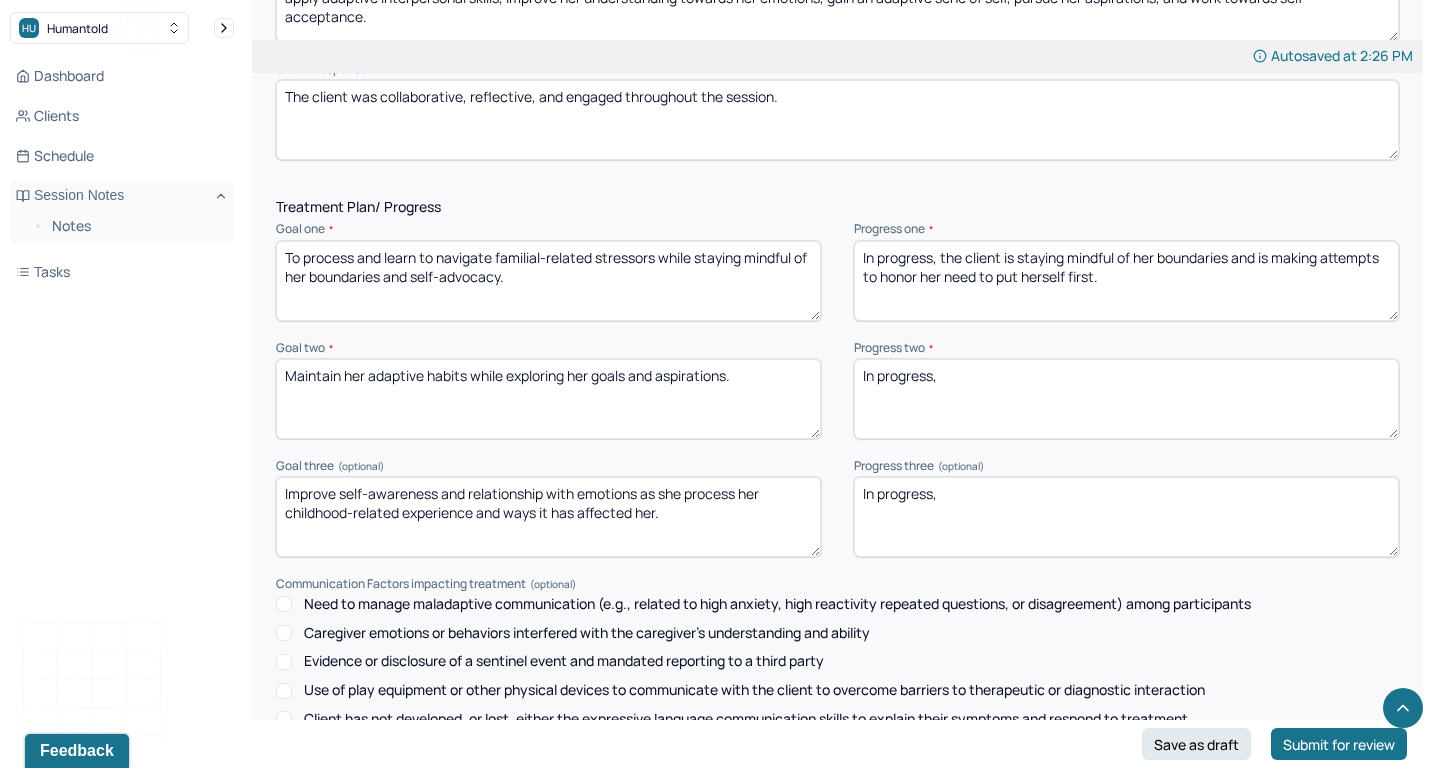 type on "In progress, the client is staying mindful of her boundaries and is making attempts to honor her need to put herself first." 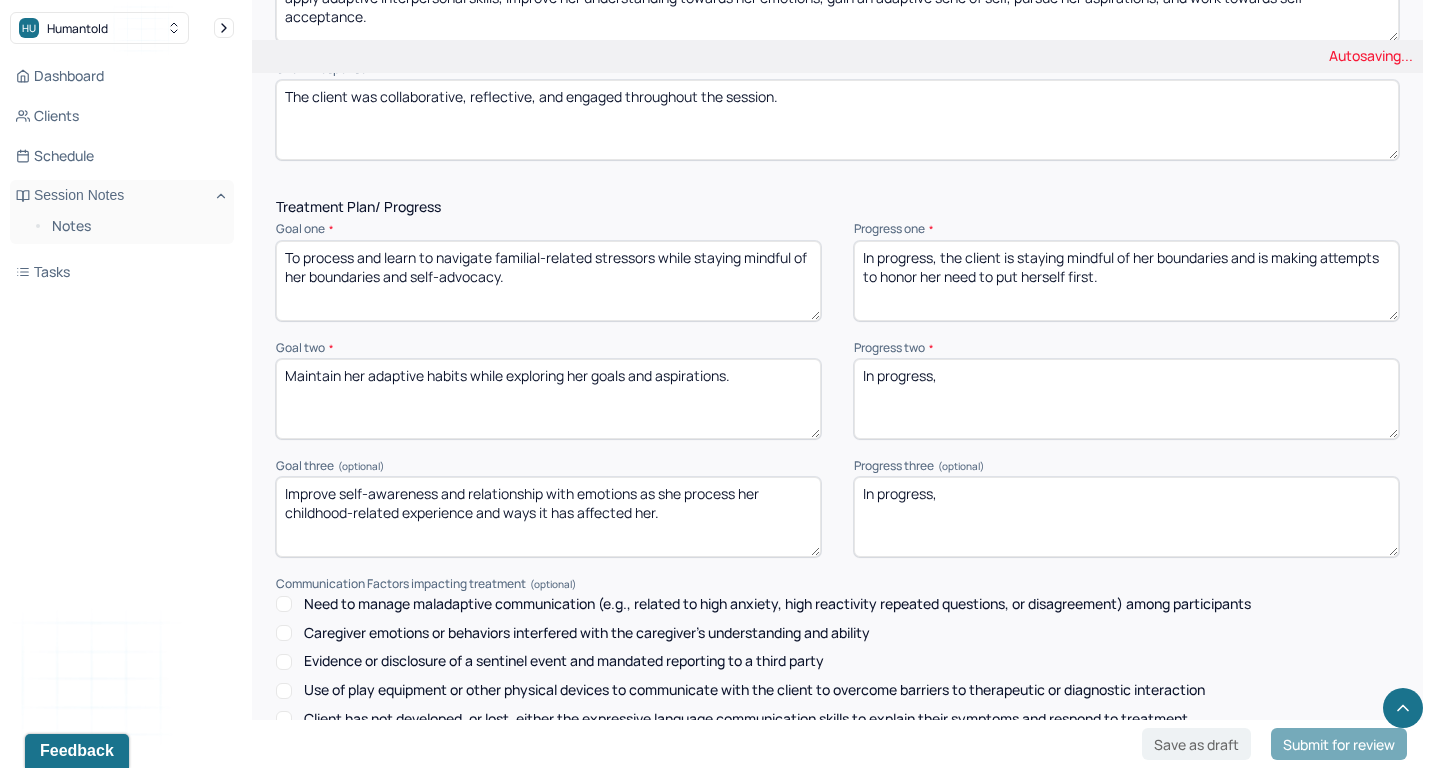 scroll, scrollTop: 2317, scrollLeft: 0, axis: vertical 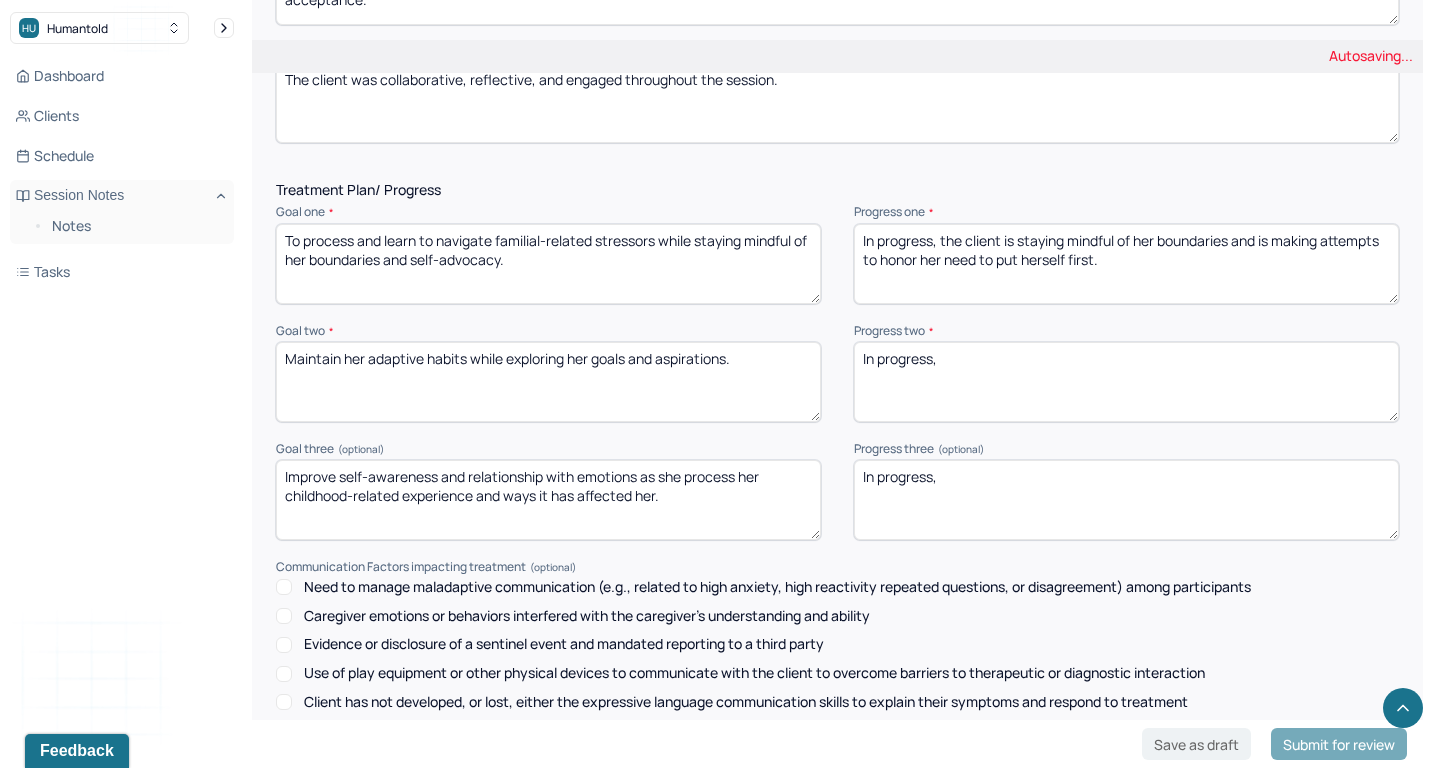 click on "In progress," at bounding box center [1126, 500] 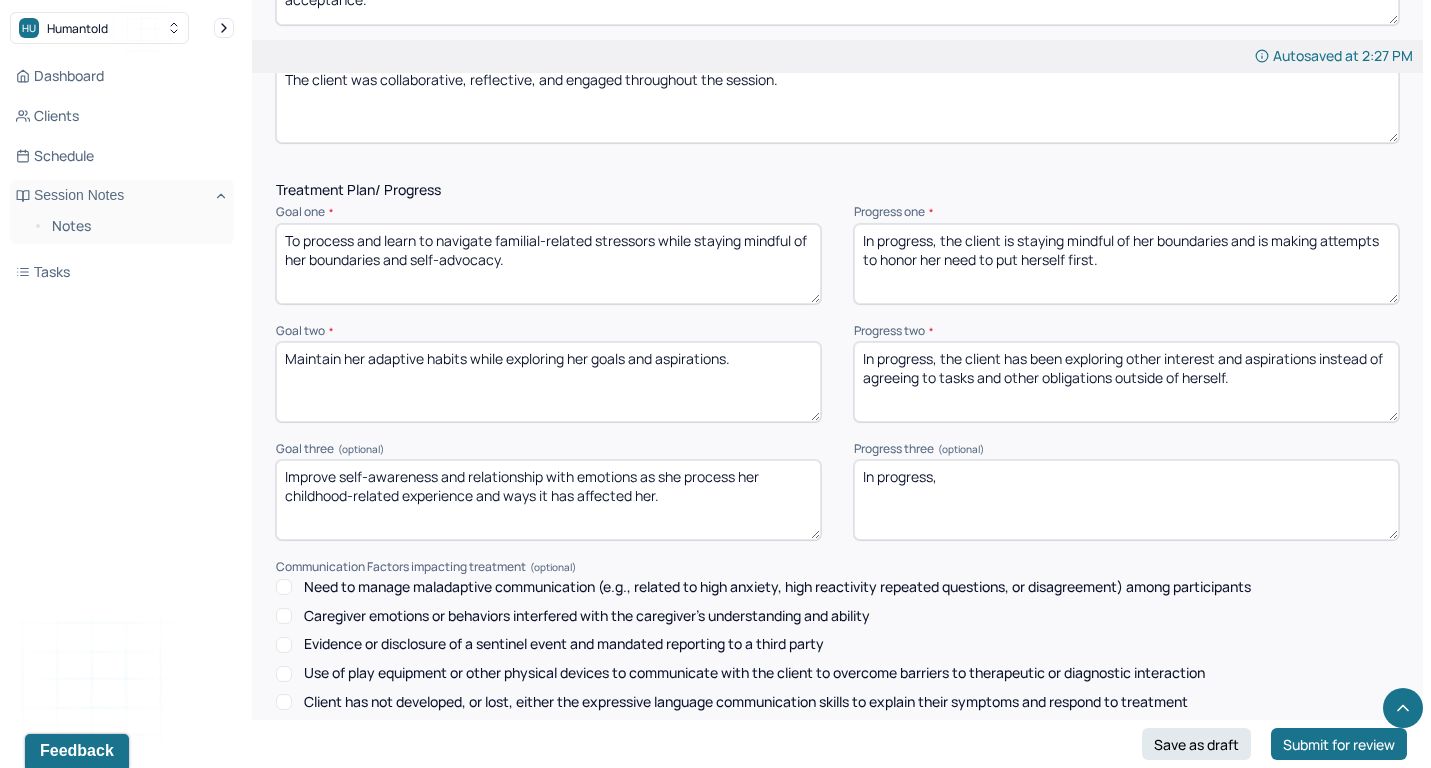 type on "In progress, the client has been exploring other interest and aspirations instead of agreeing to tasks and other obligations outside of herself." 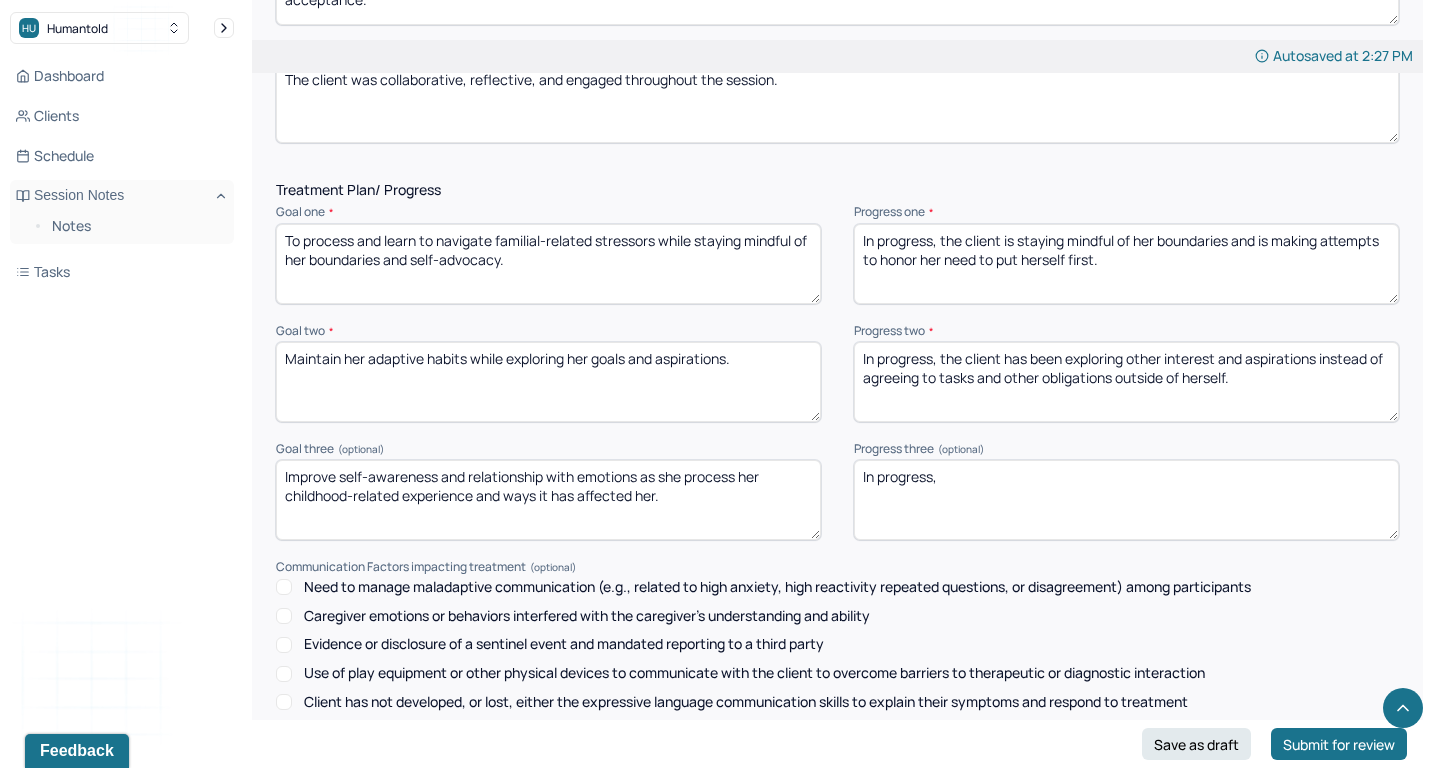 click on "In progress," at bounding box center (1126, 500) 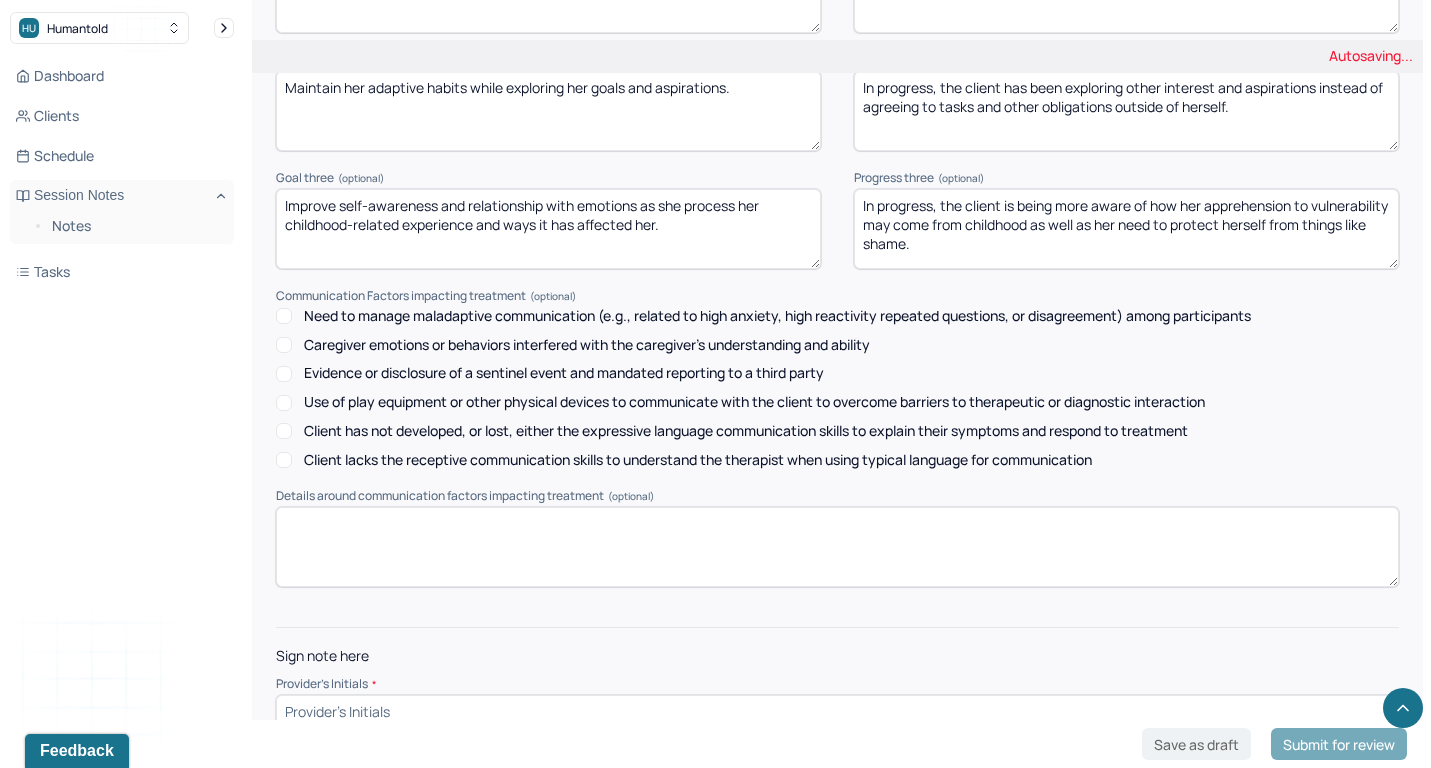 scroll, scrollTop: 2586, scrollLeft: 0, axis: vertical 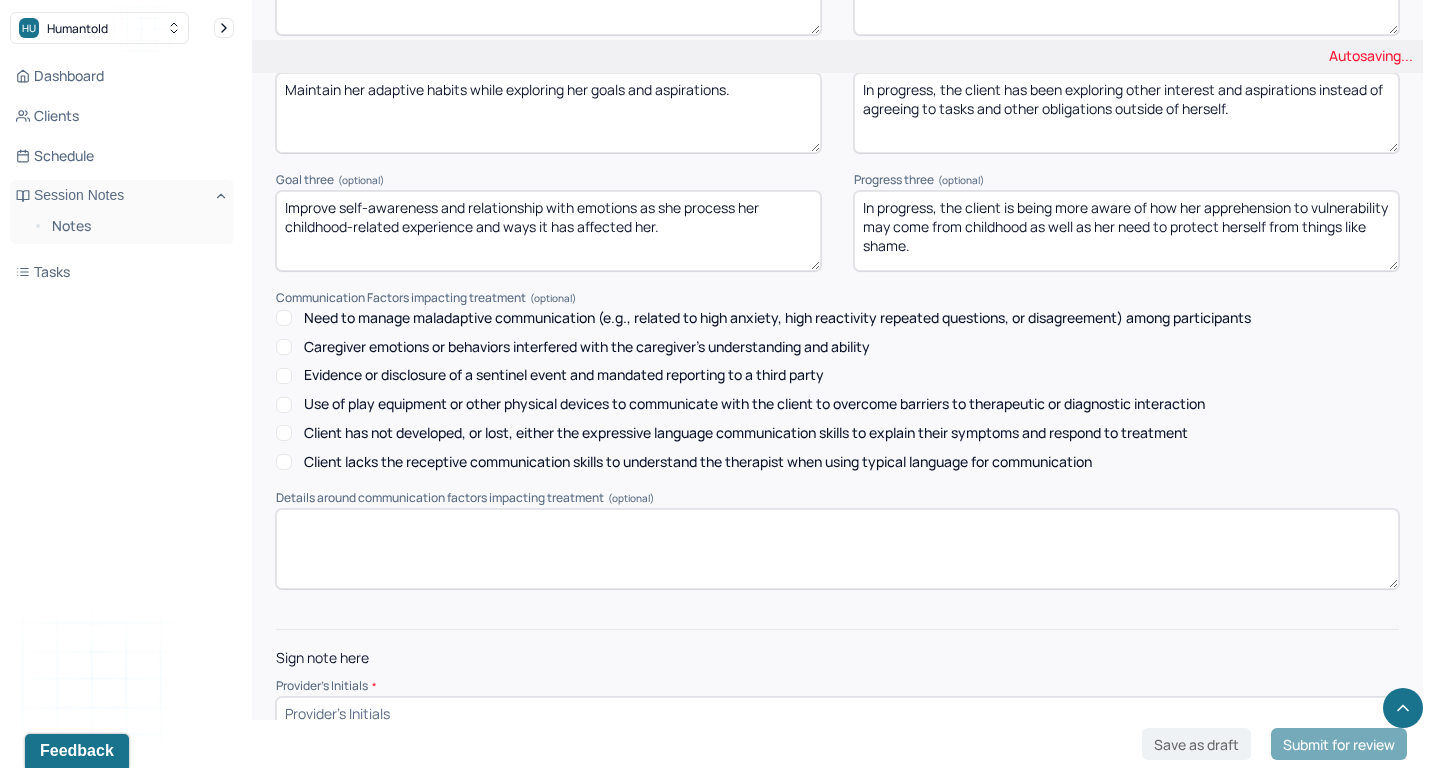 type on "In progress, the client is being more aware of how her apprehension to vulnerability may come from childhood as well as her need to protect herself from things like shame." 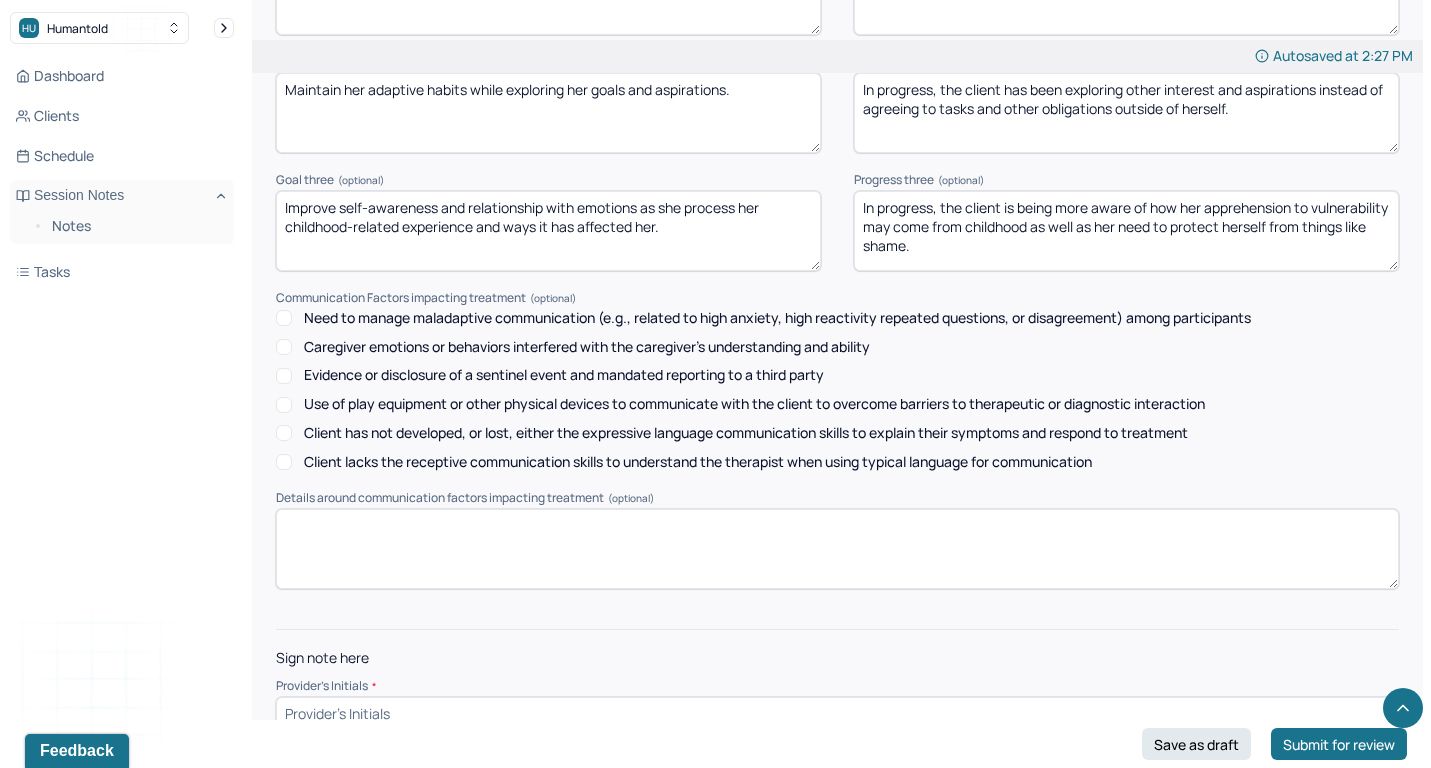 click at bounding box center [837, 713] 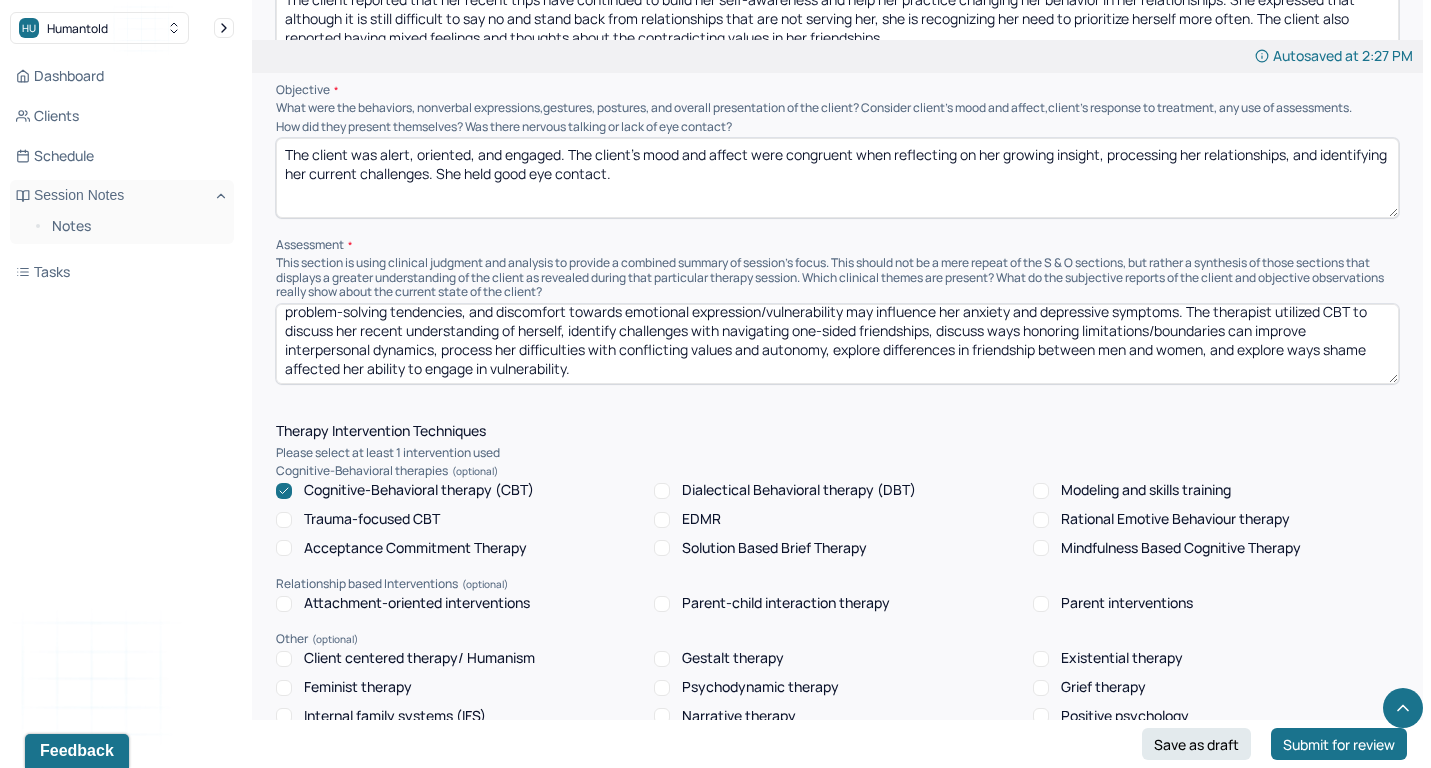 scroll, scrollTop: 1373, scrollLeft: 0, axis: vertical 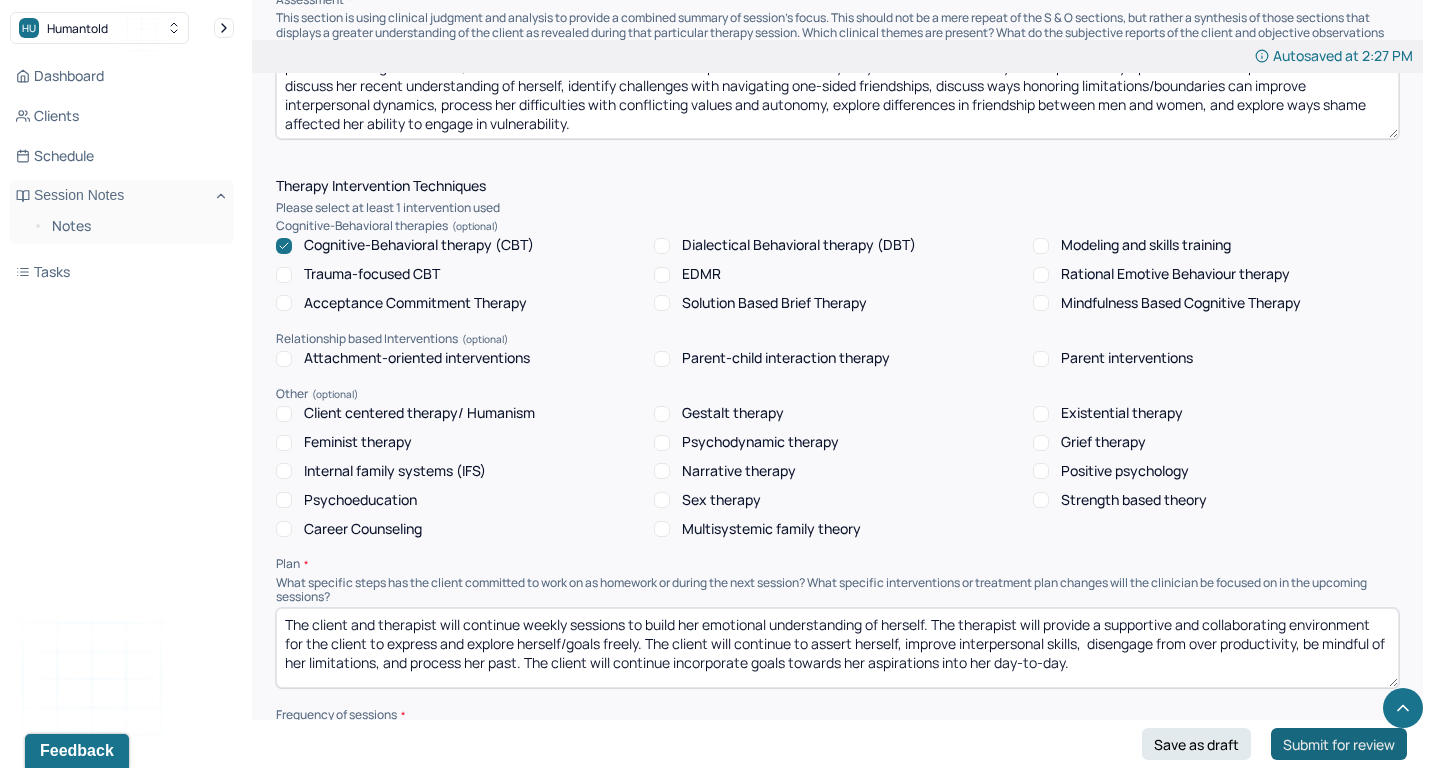 type on "cr" 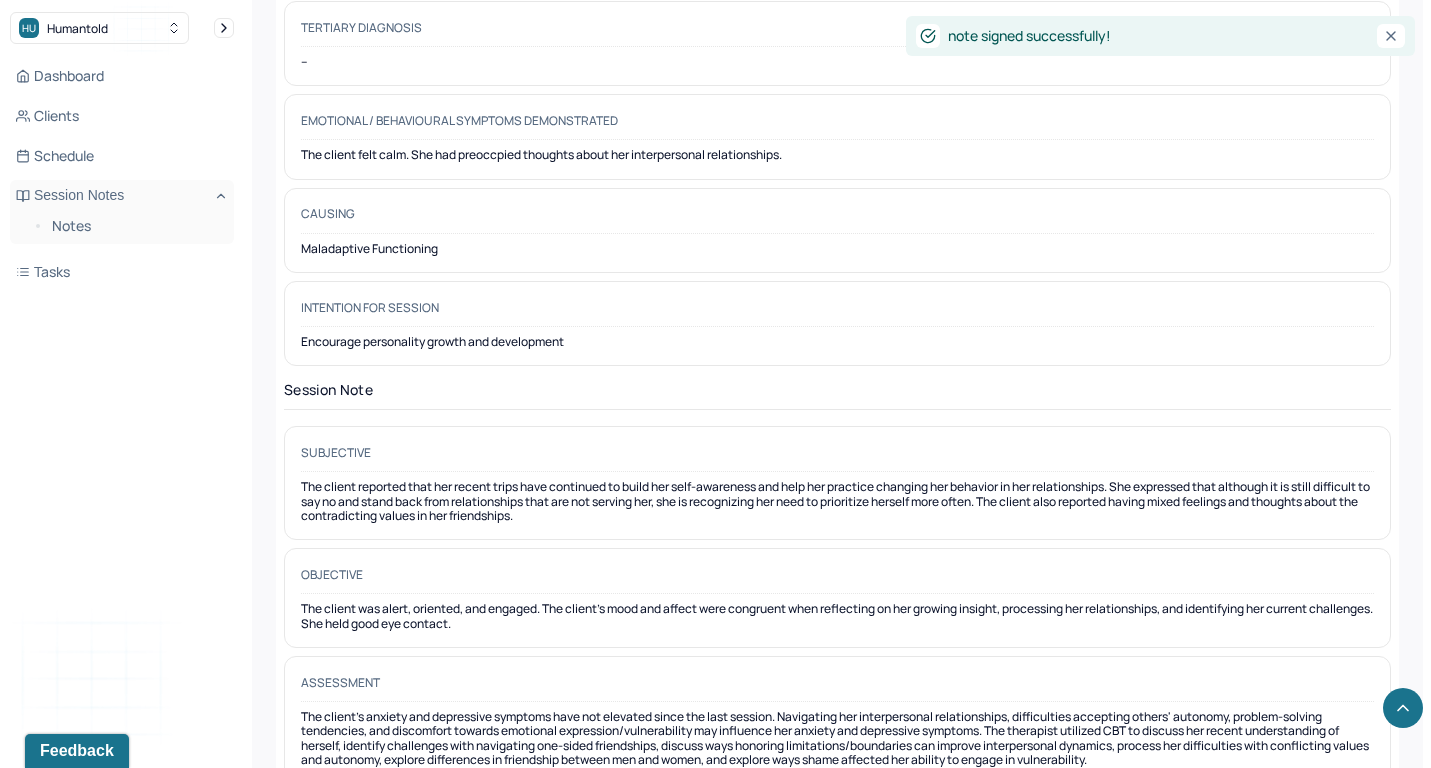 scroll, scrollTop: 0, scrollLeft: 0, axis: both 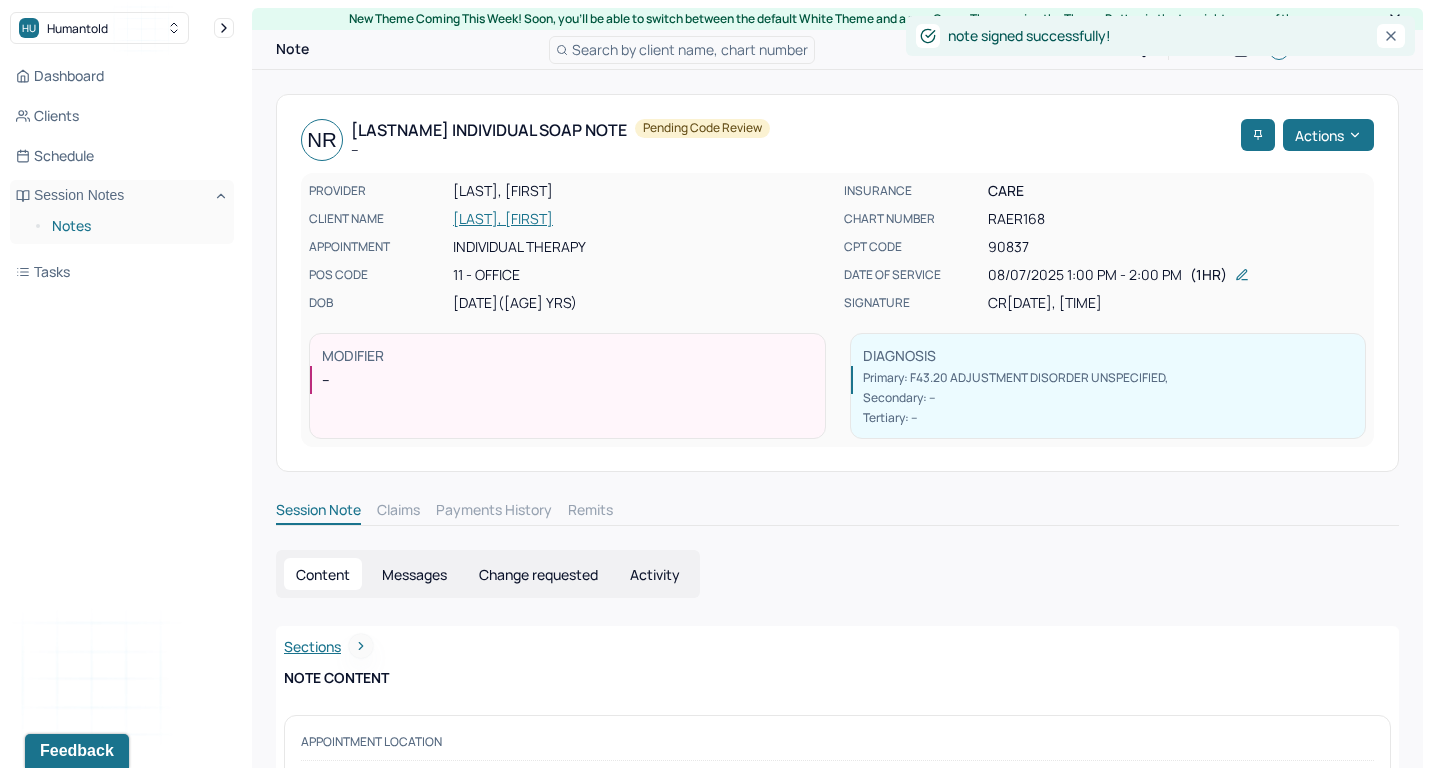 click on "Notes" at bounding box center (135, 226) 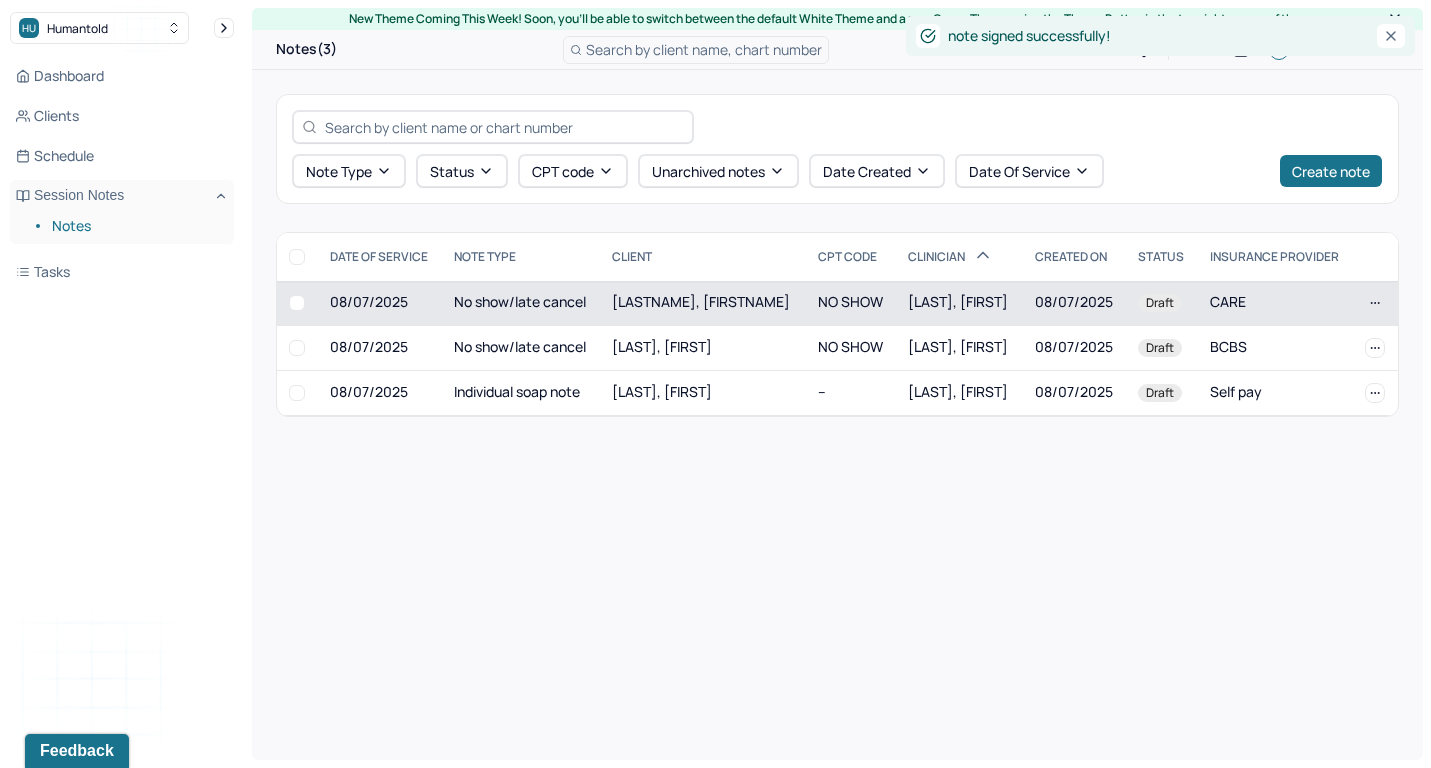 click on "[LASTNAME], [FIRSTNAME]" at bounding box center (701, 301) 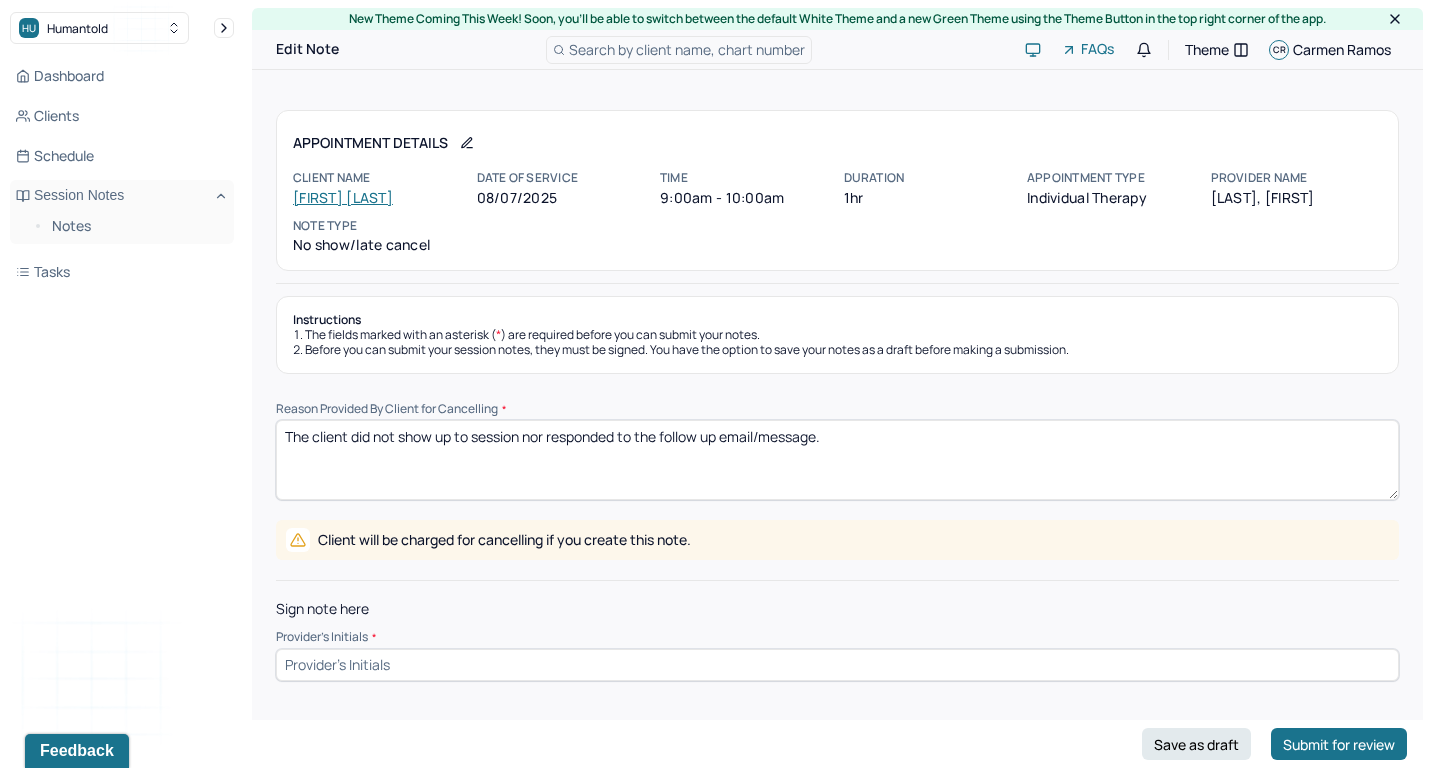 click on "The client did not show up to session nor responded to the follow up email/message." at bounding box center [837, 460] 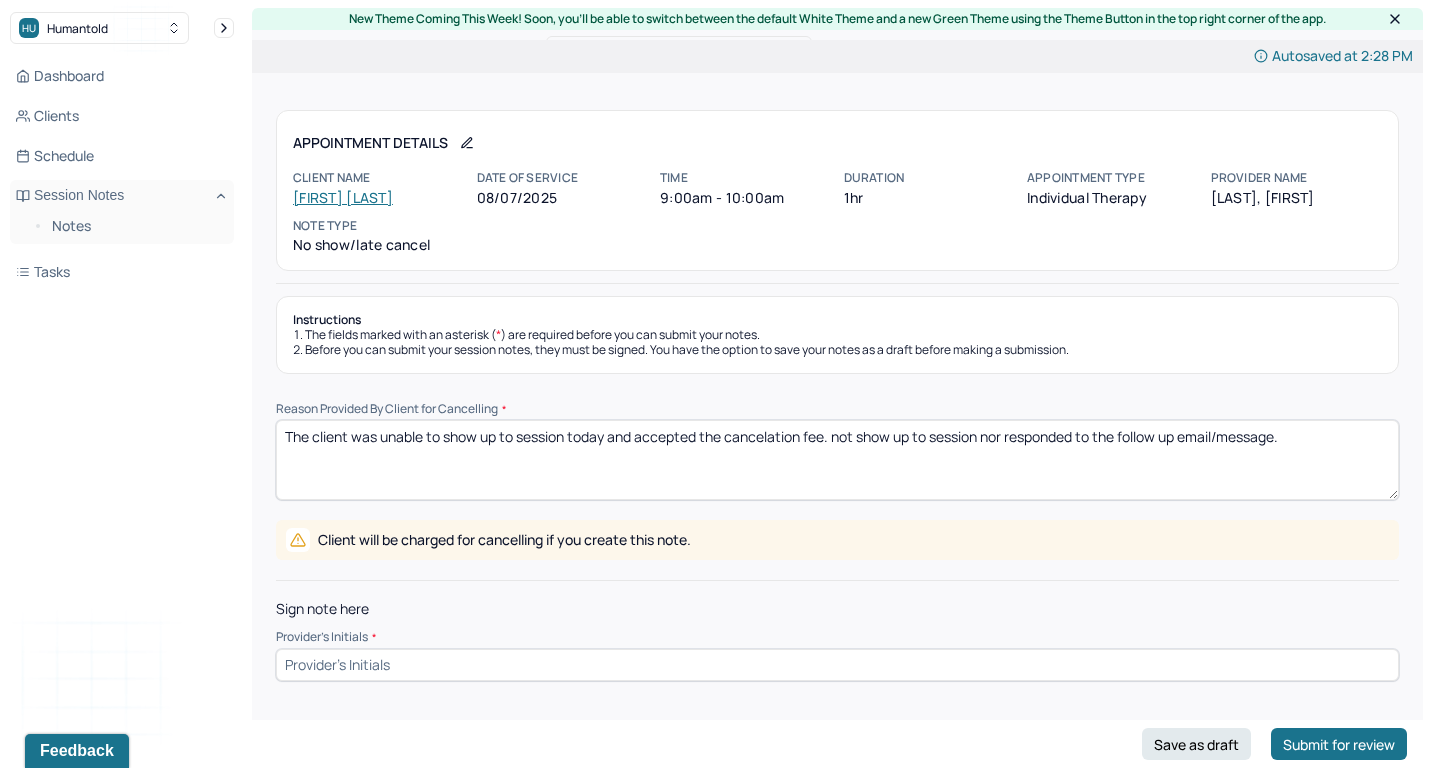 drag, startPoint x: 831, startPoint y: 426, endPoint x: 1384, endPoint y: 473, distance: 554.9937 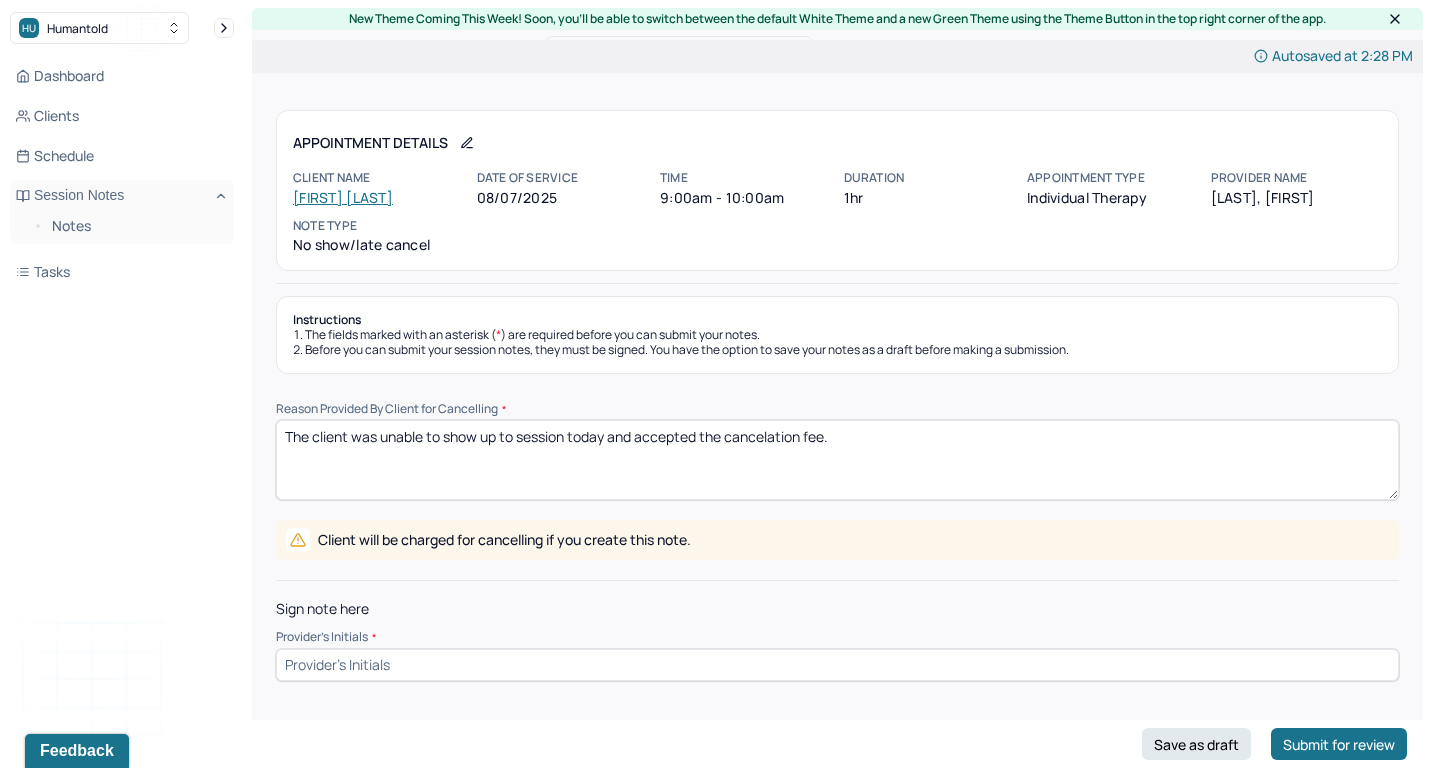 type on "The client was unable to show up to session today and accepted the cancelation fee." 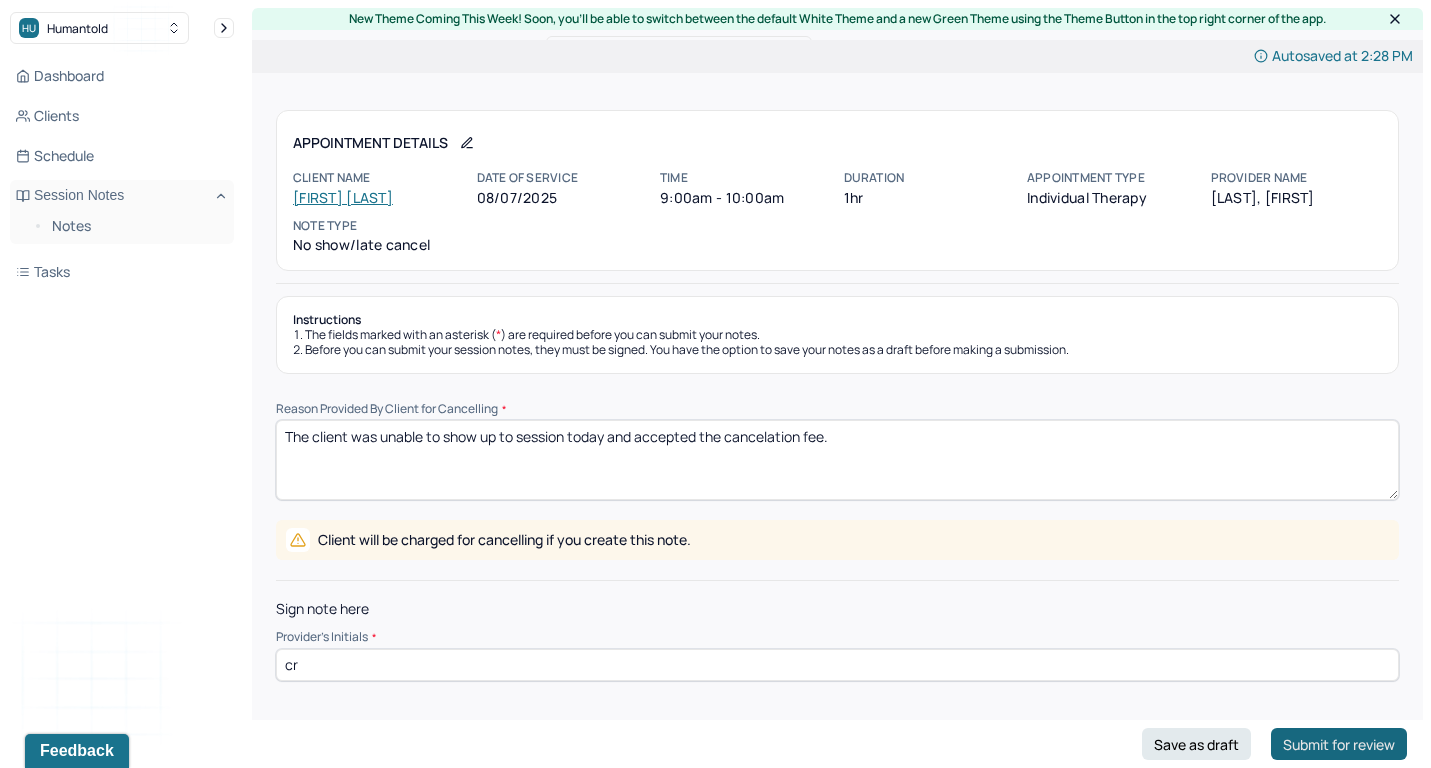type on "cr" 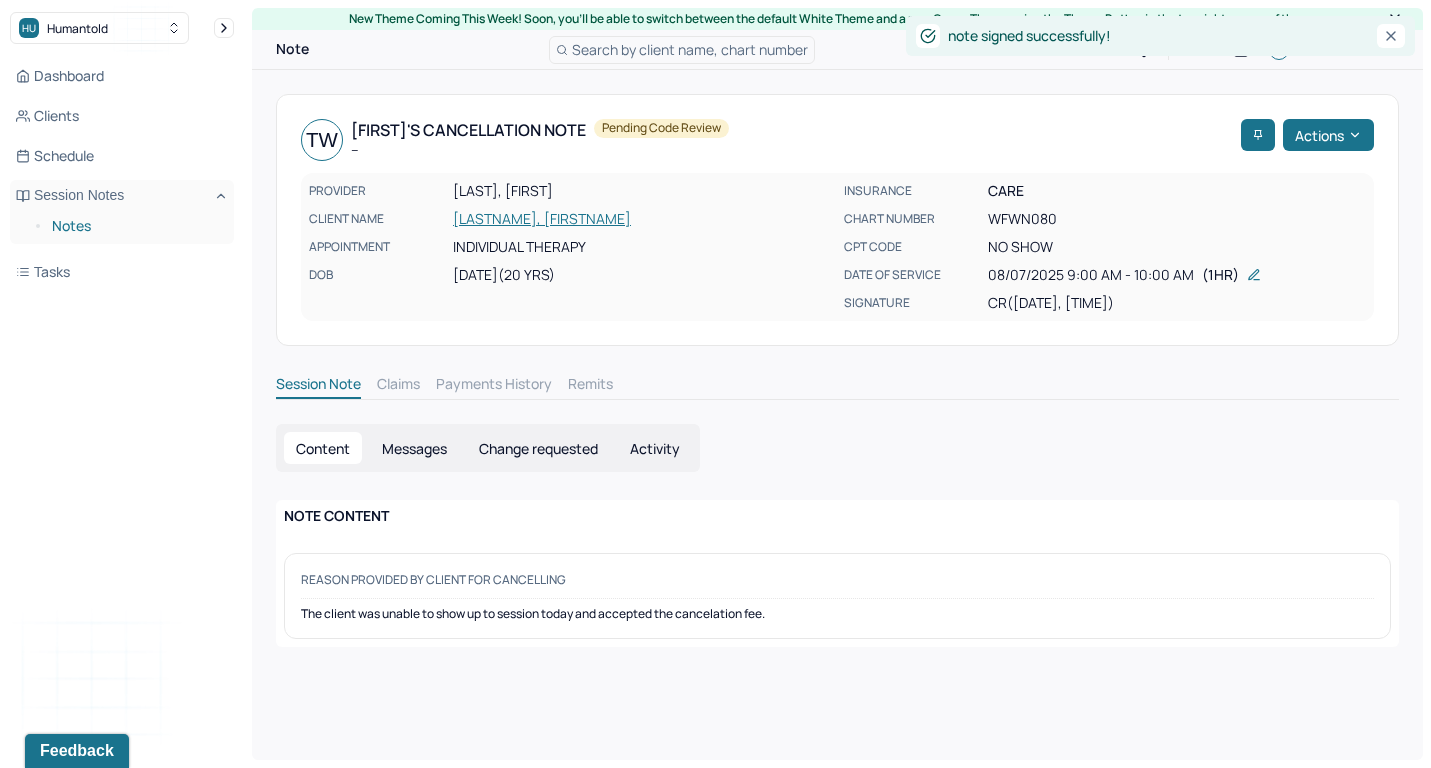 click on "Notes" at bounding box center (135, 226) 